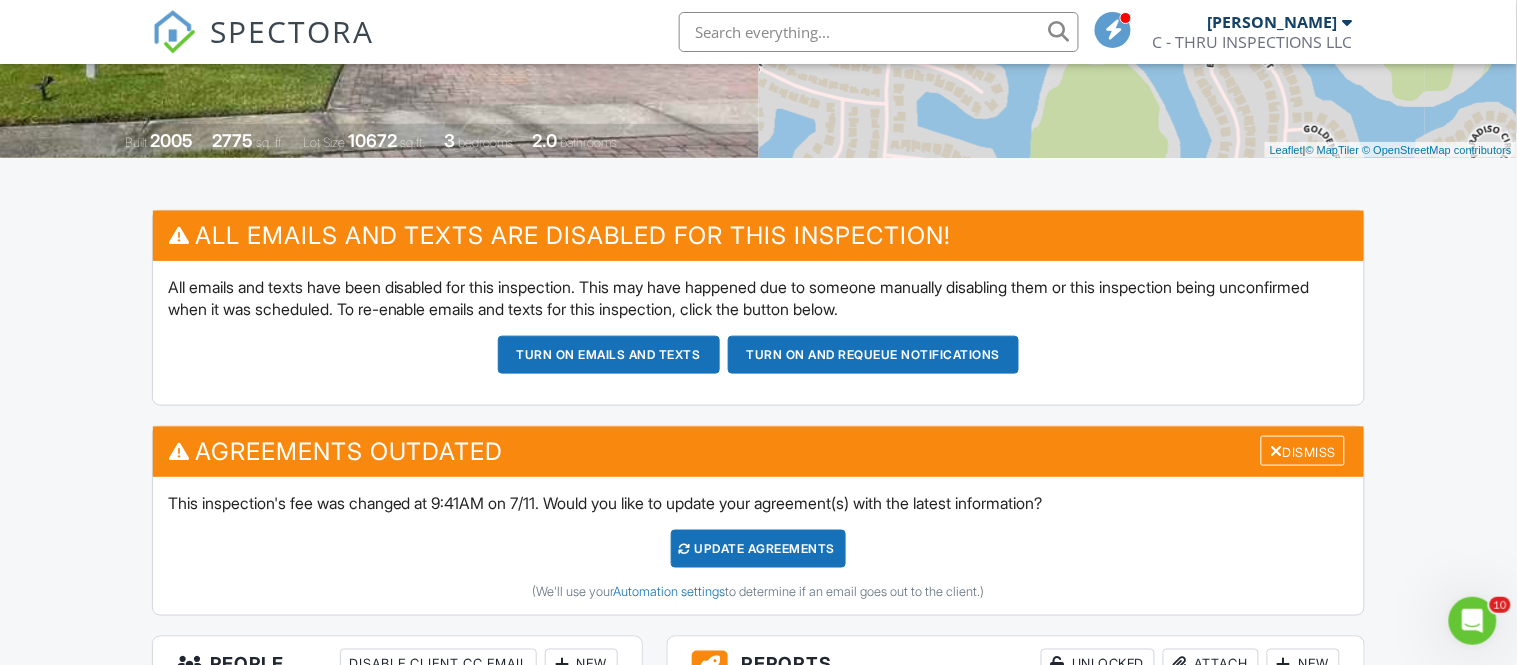 scroll, scrollTop: 376, scrollLeft: 0, axis: vertical 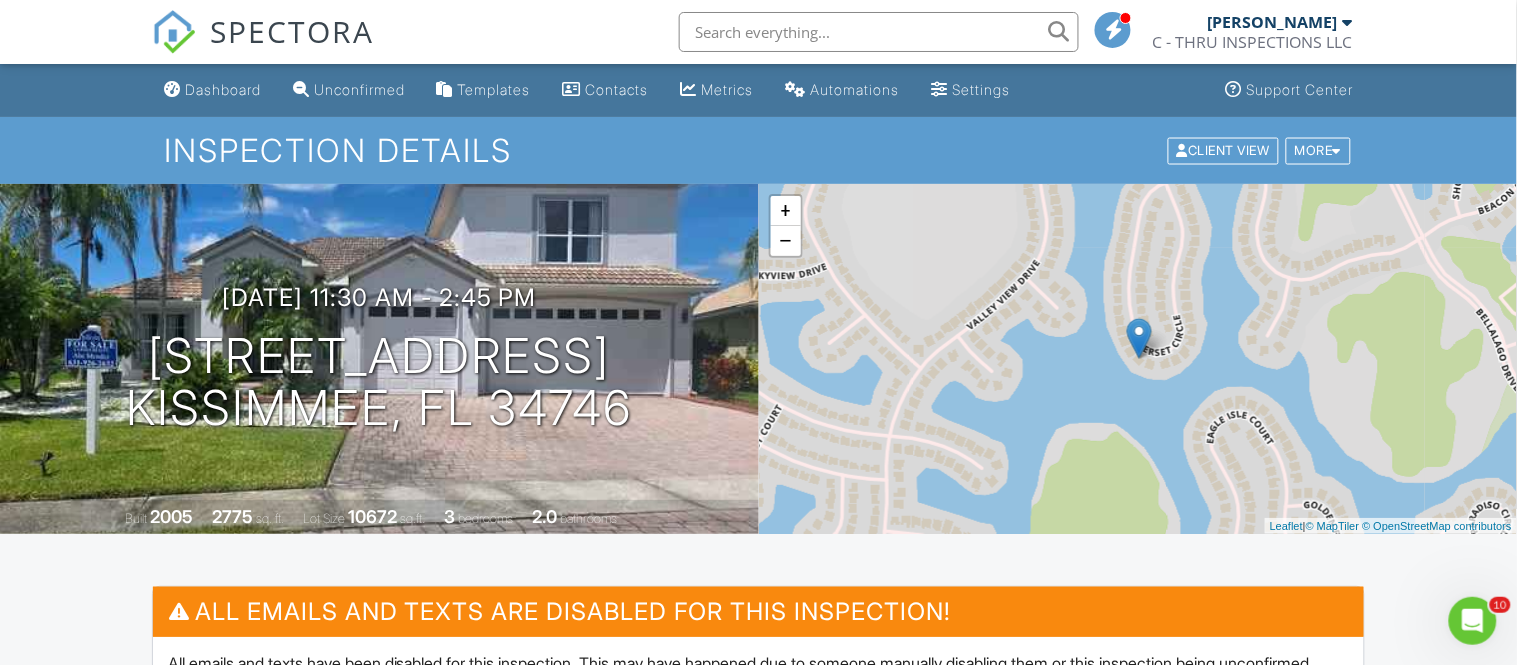 click at bounding box center (879, 32) 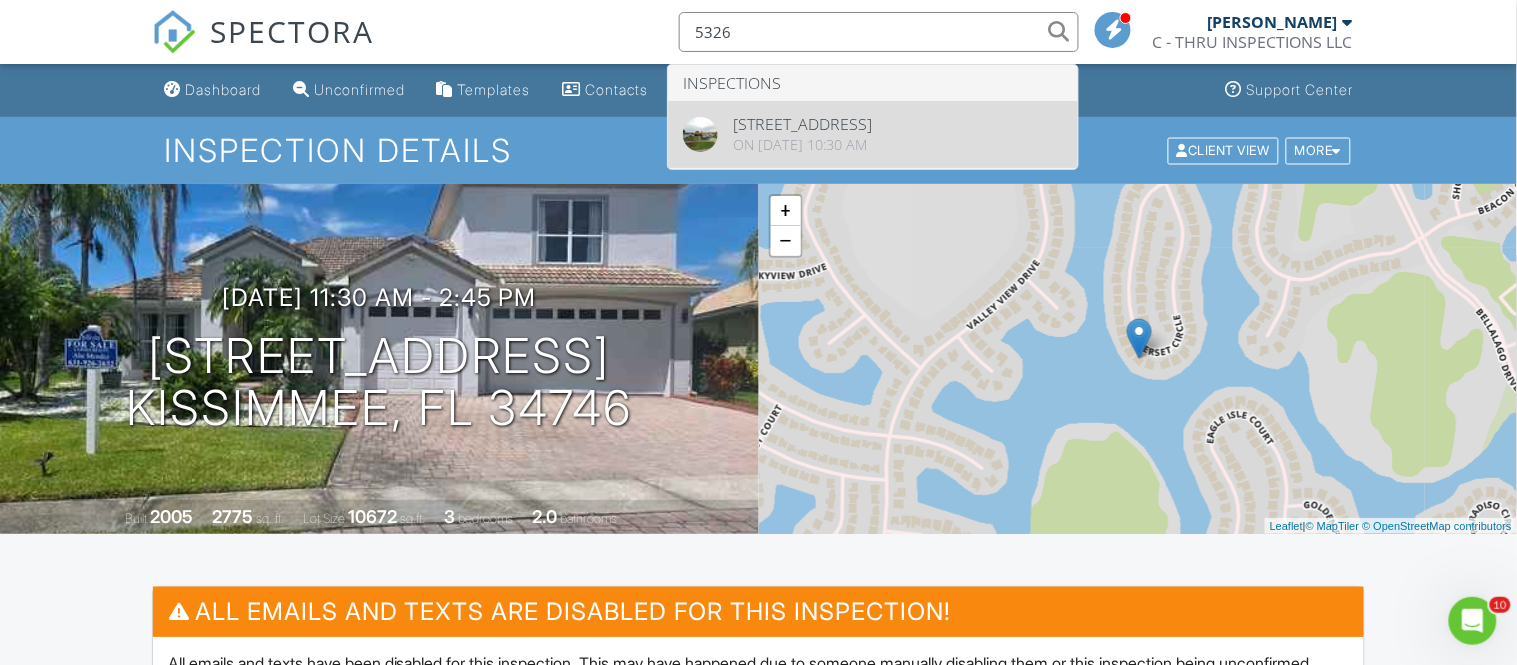 type on "5326" 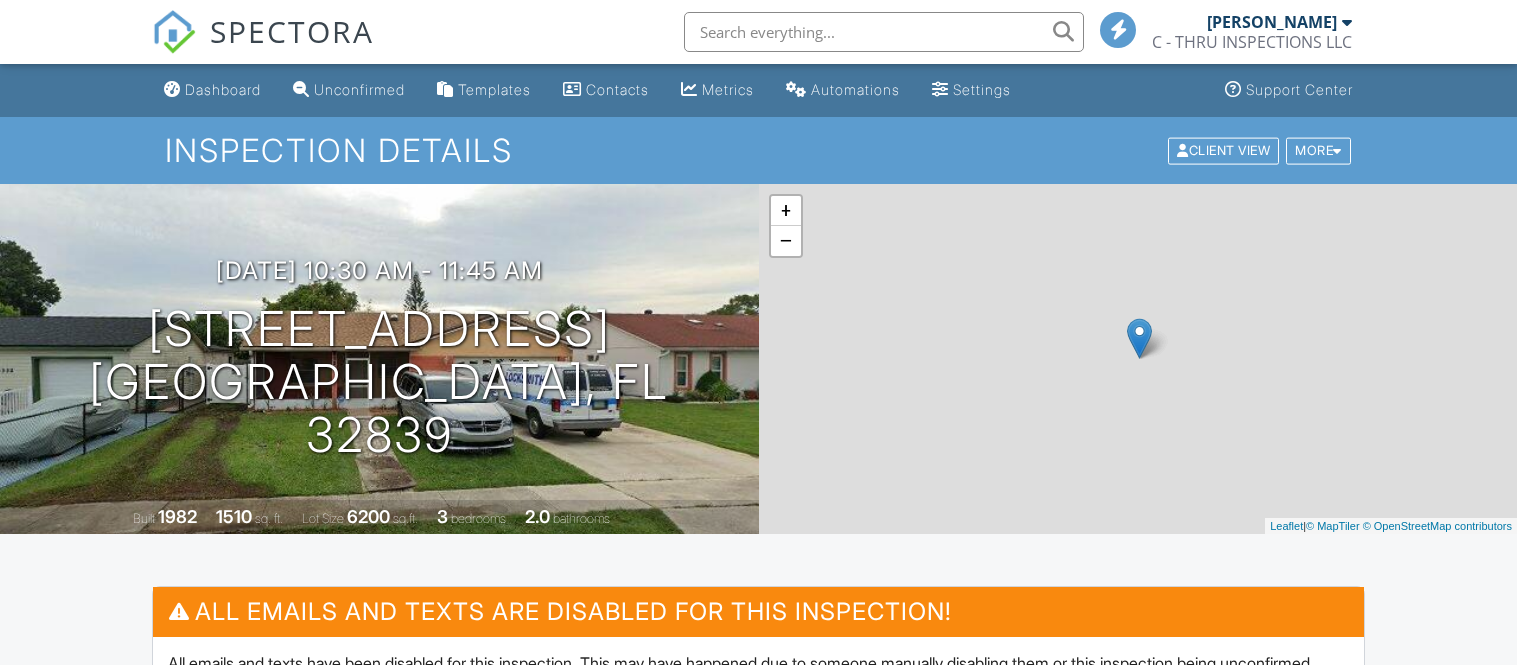 scroll, scrollTop: 627, scrollLeft: 0, axis: vertical 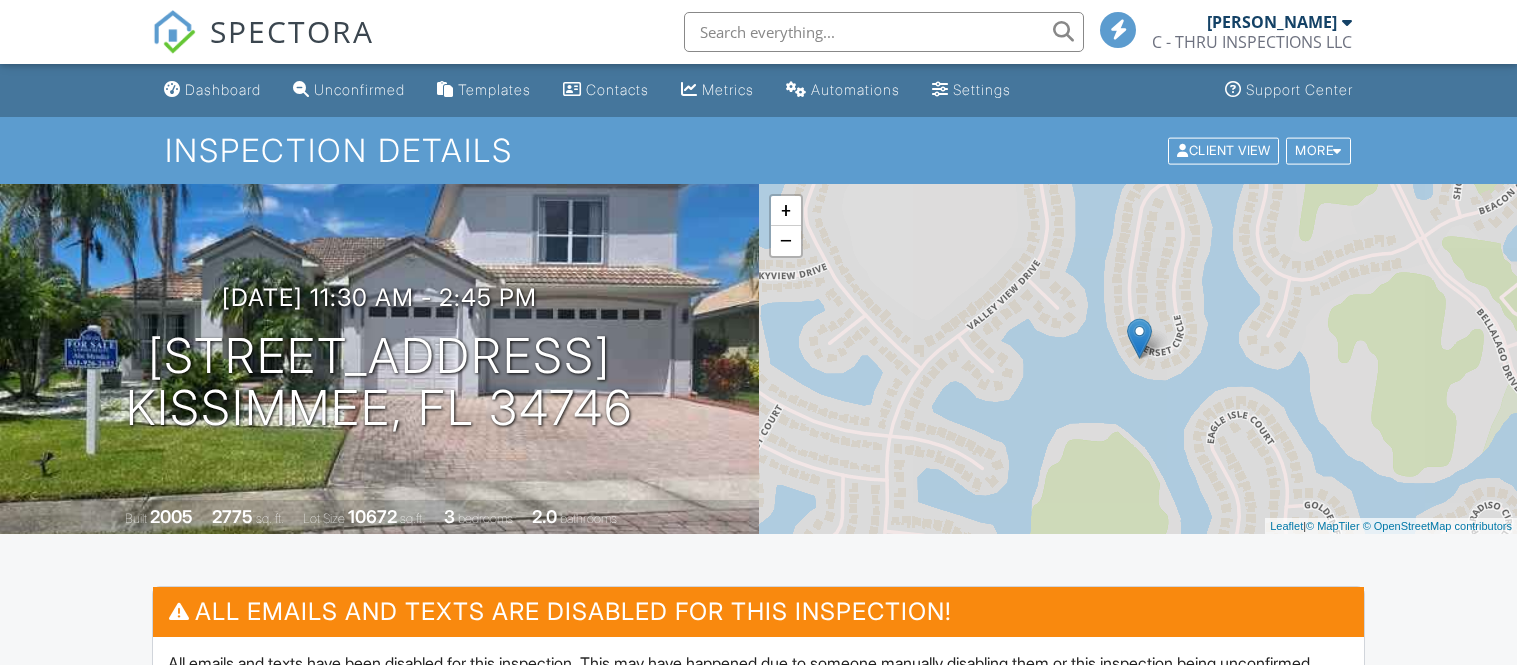 click at bounding box center (884, 32) 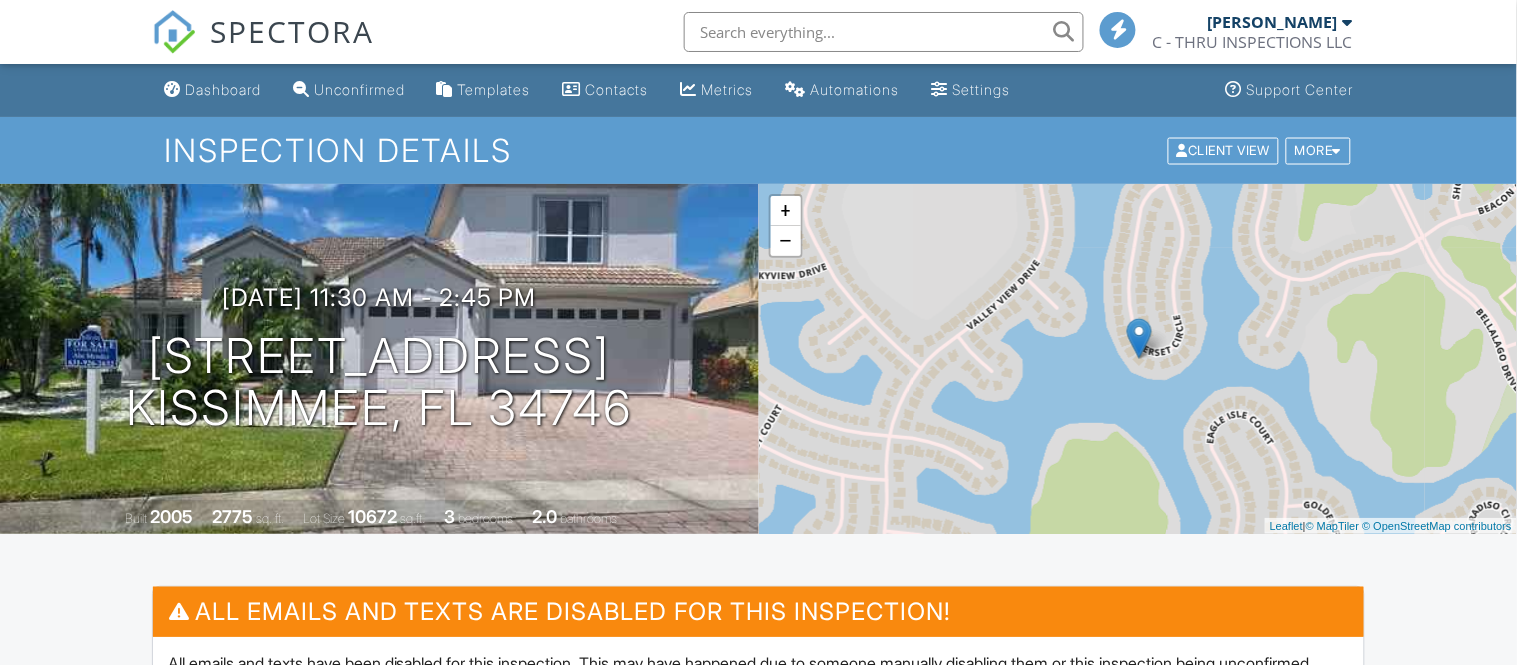scroll, scrollTop: 0, scrollLeft: 0, axis: both 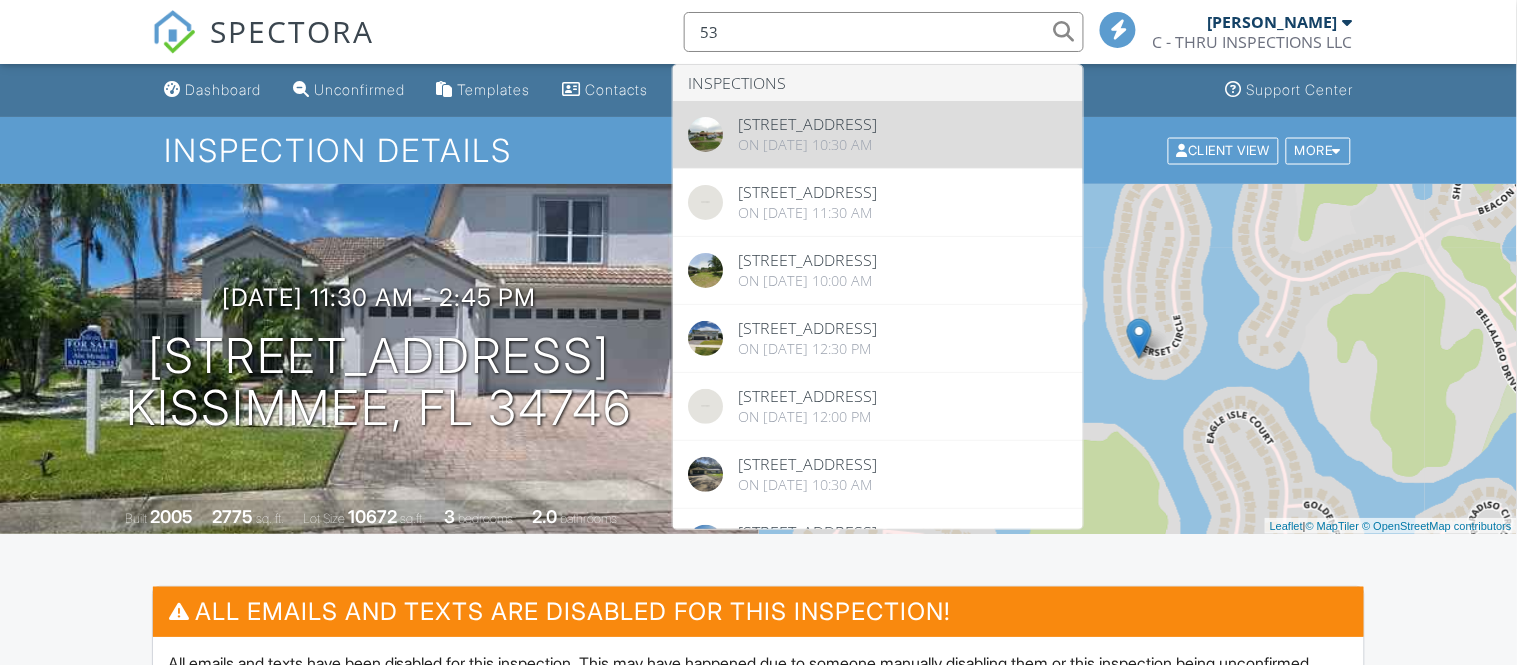 type on "53" 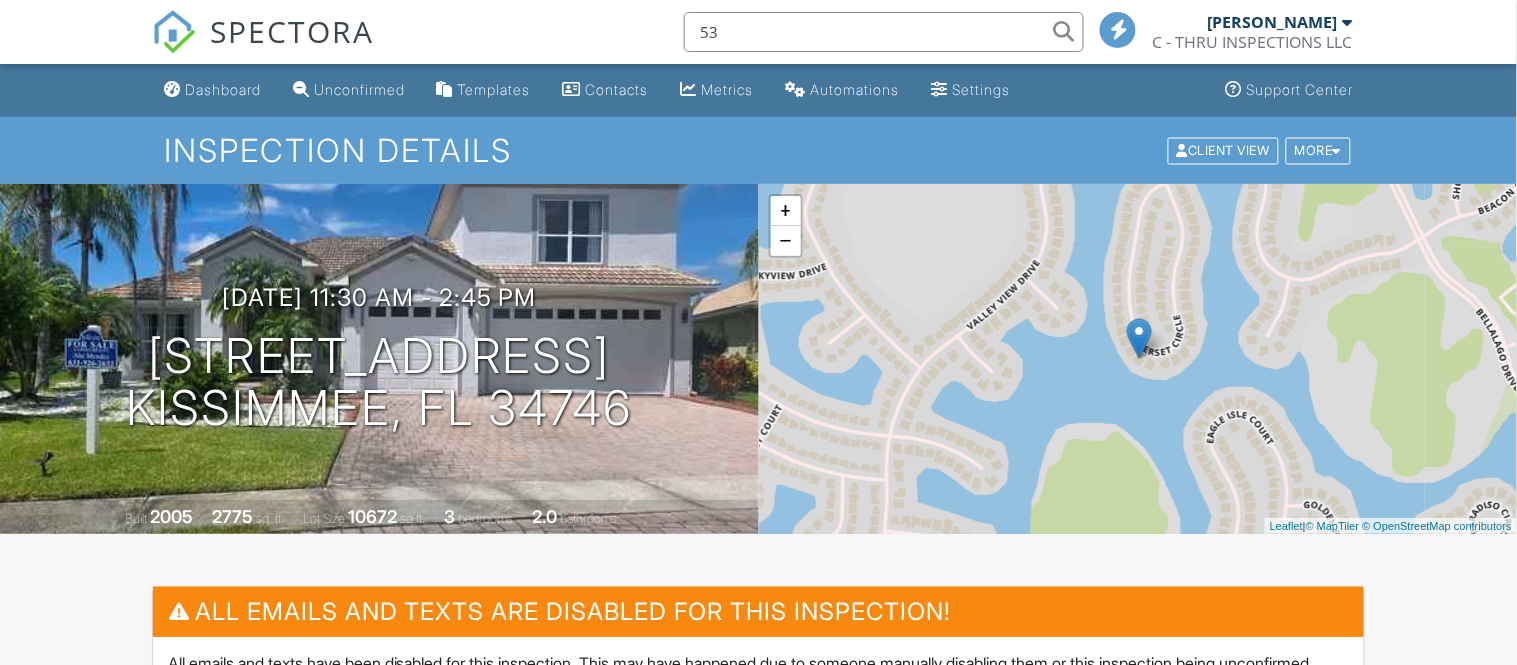 type 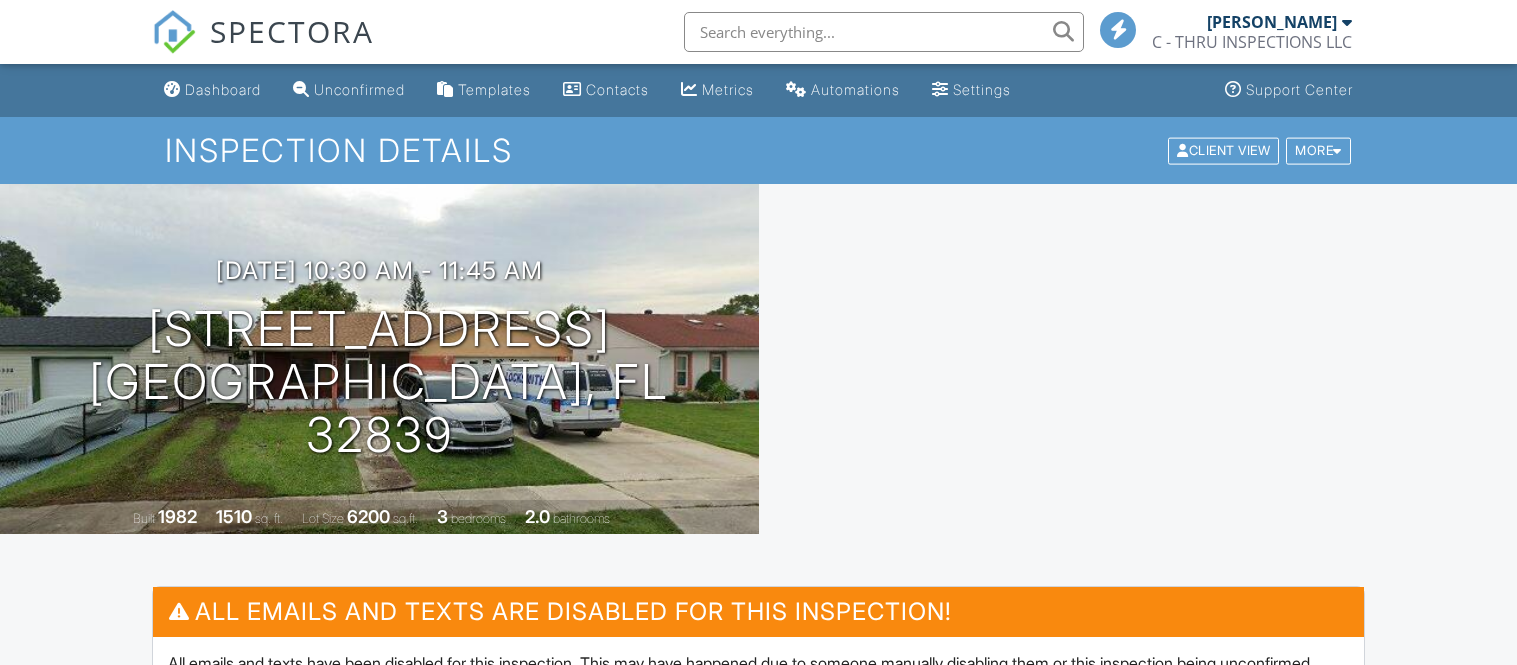 scroll, scrollTop: 443, scrollLeft: 0, axis: vertical 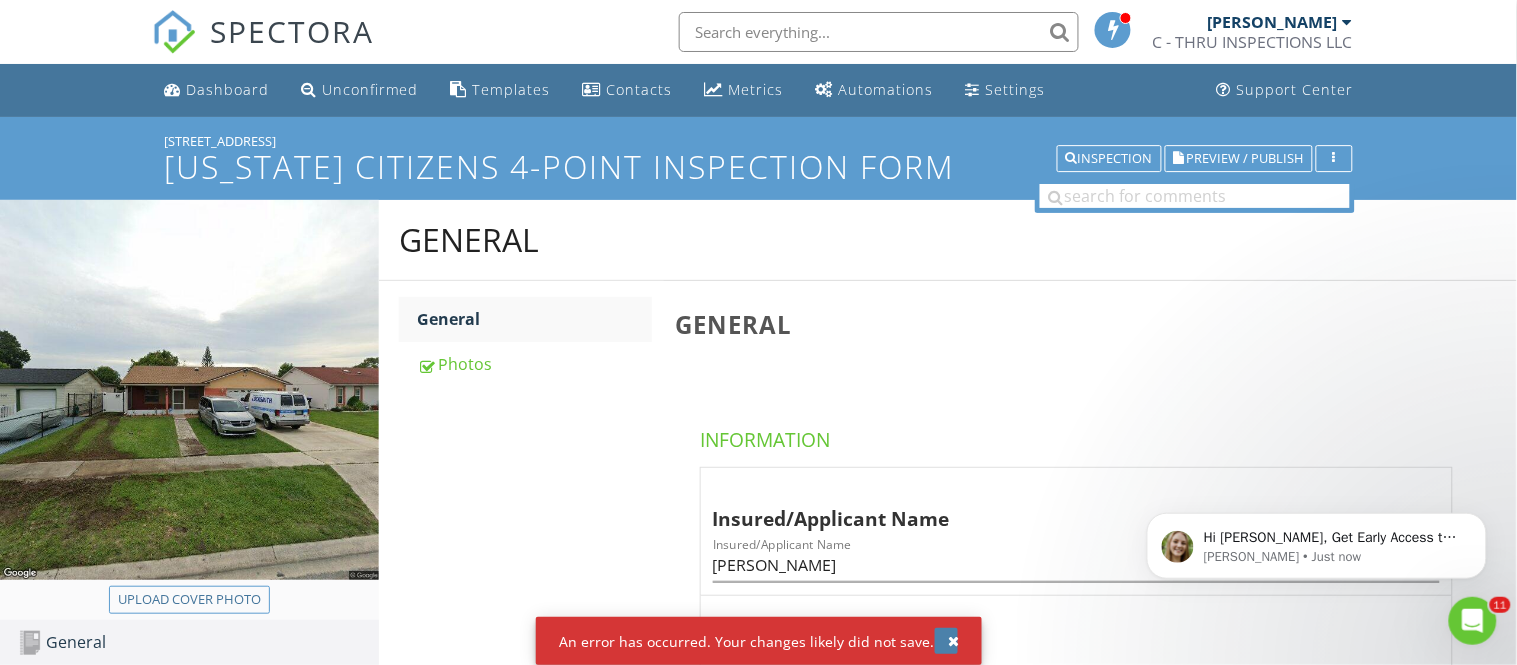 click at bounding box center (954, 641) 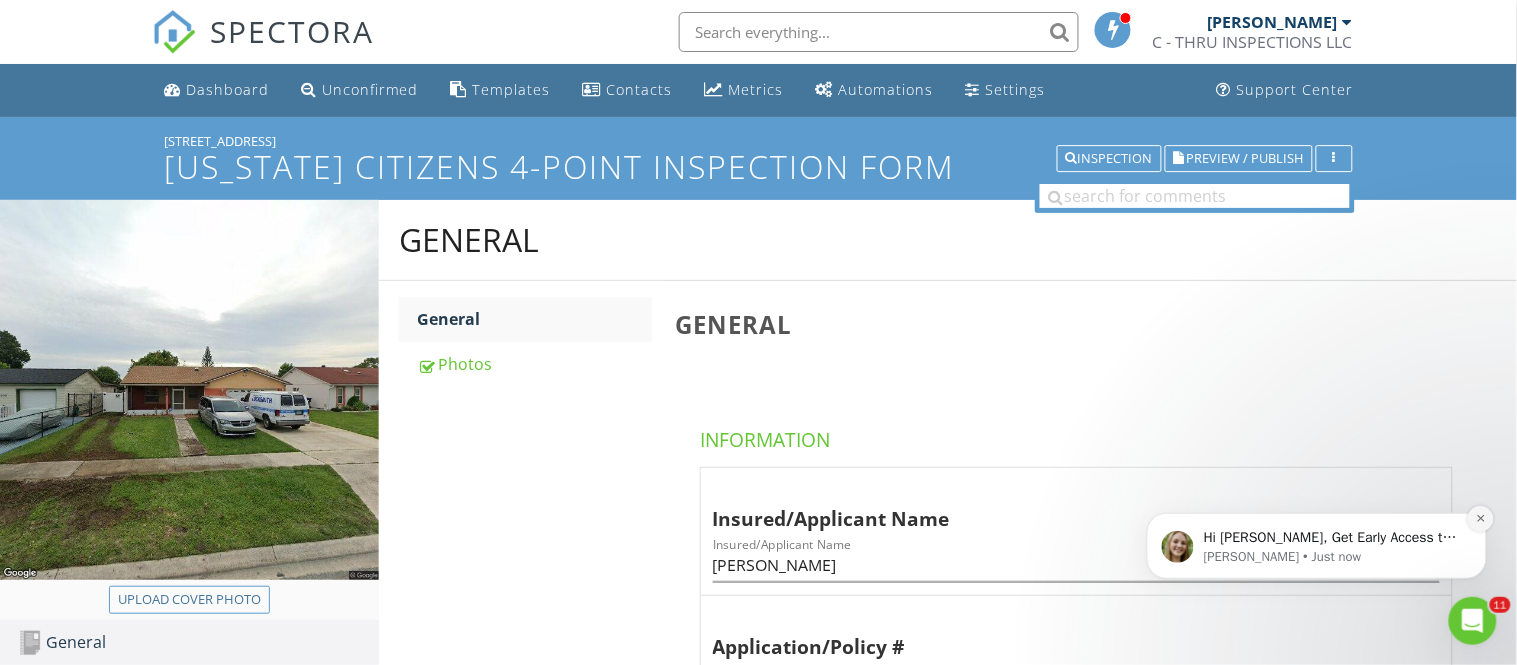 click 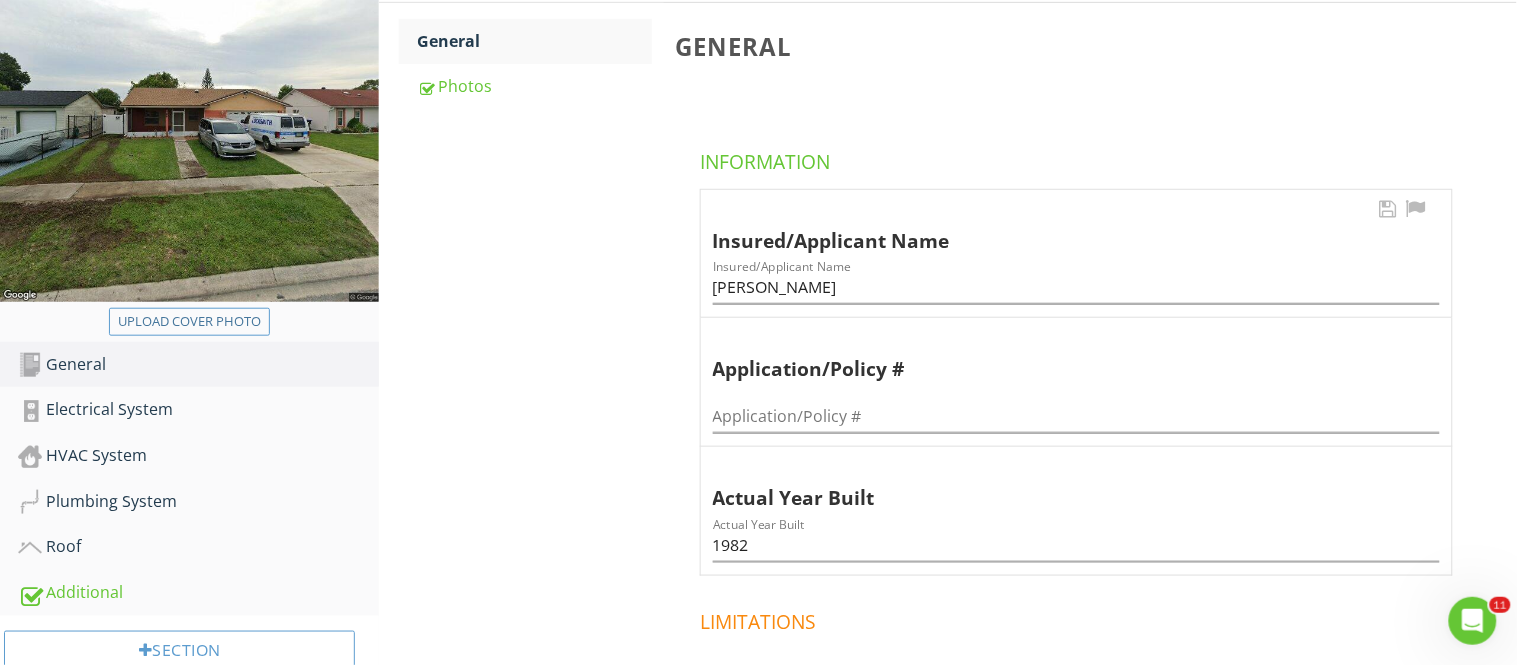 scroll, scrollTop: 283, scrollLeft: 0, axis: vertical 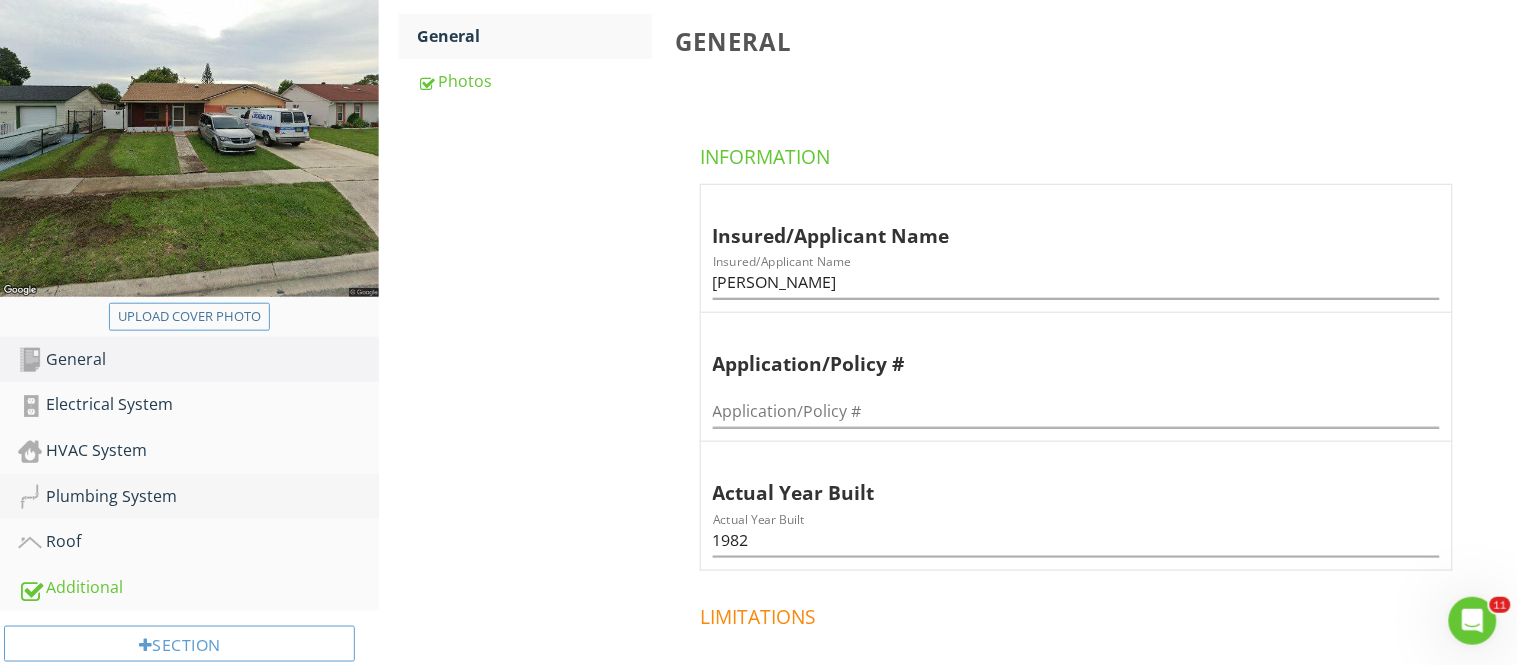click on "Plumbing System" at bounding box center [198, 497] 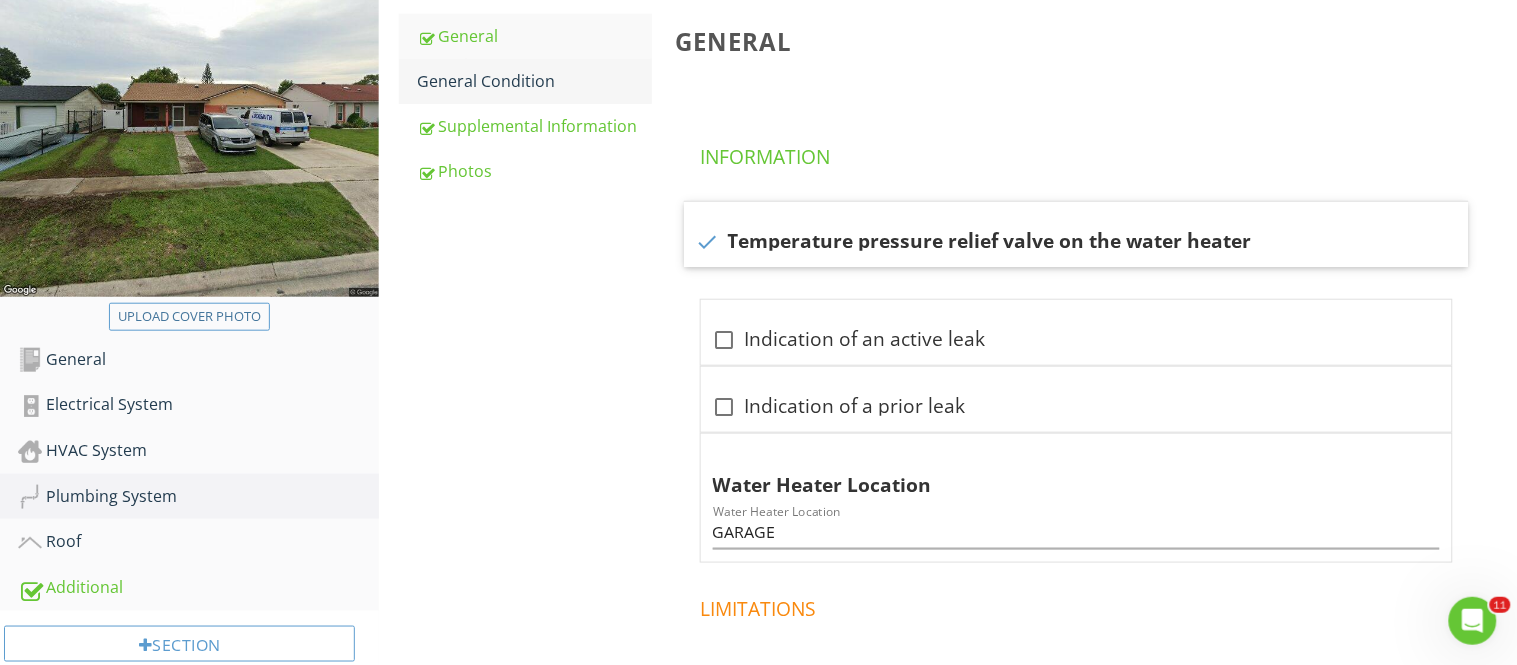 click on "General Condition" at bounding box center [534, 81] 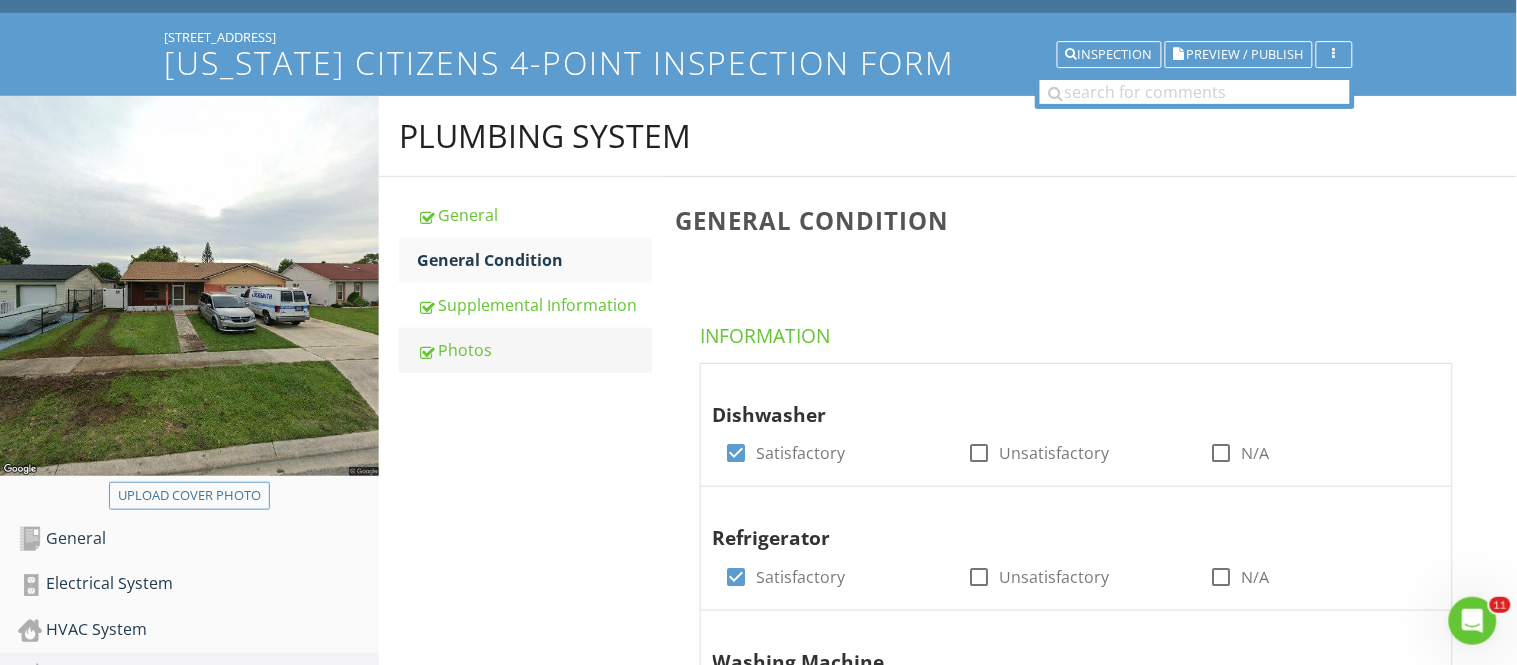 scroll, scrollTop: 95, scrollLeft: 0, axis: vertical 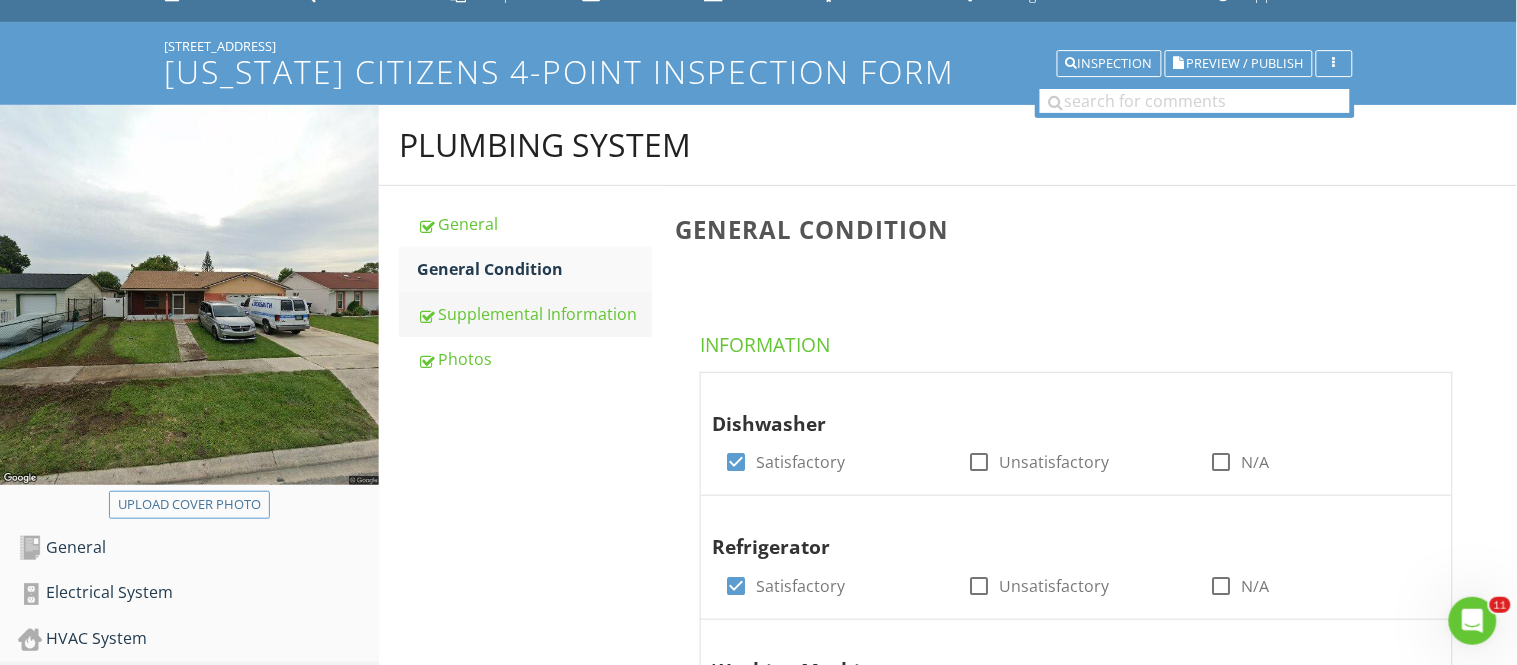 click on "Supplemental Information" at bounding box center (534, 314) 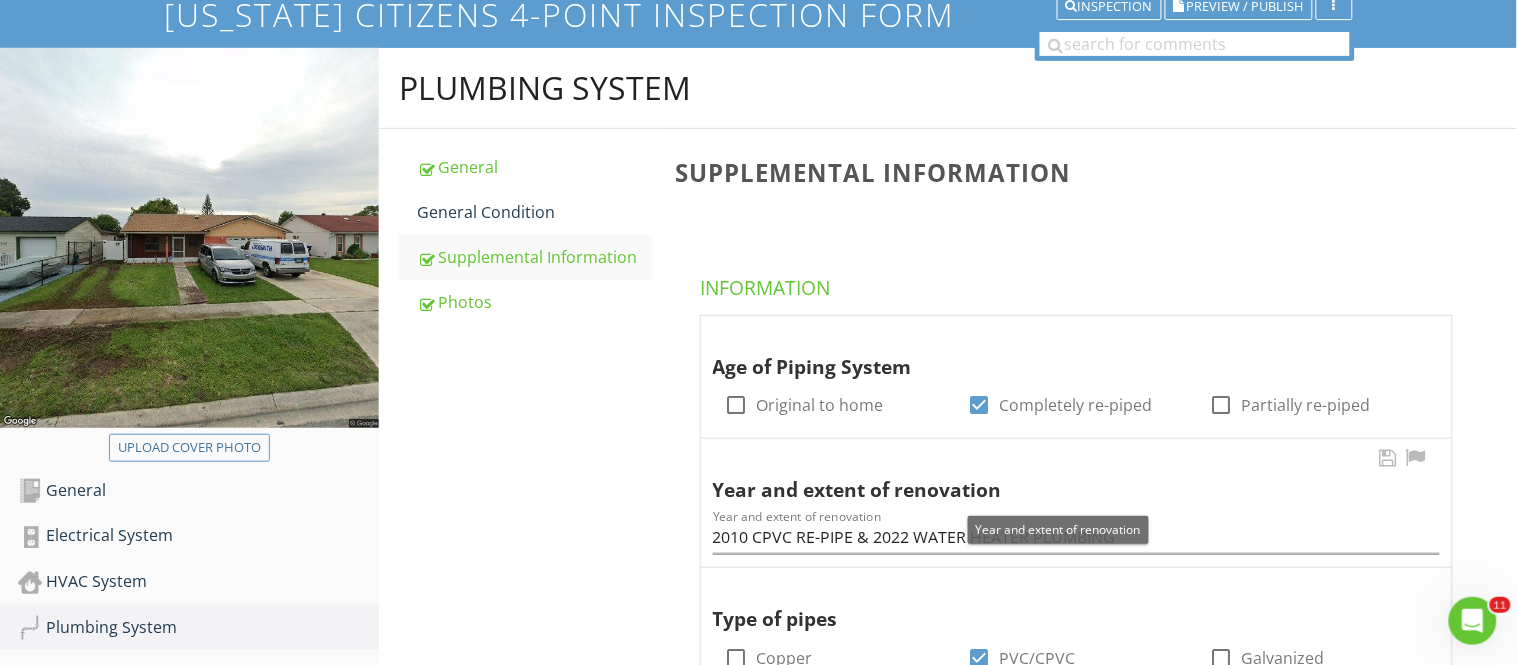 scroll, scrollTop: 150, scrollLeft: 0, axis: vertical 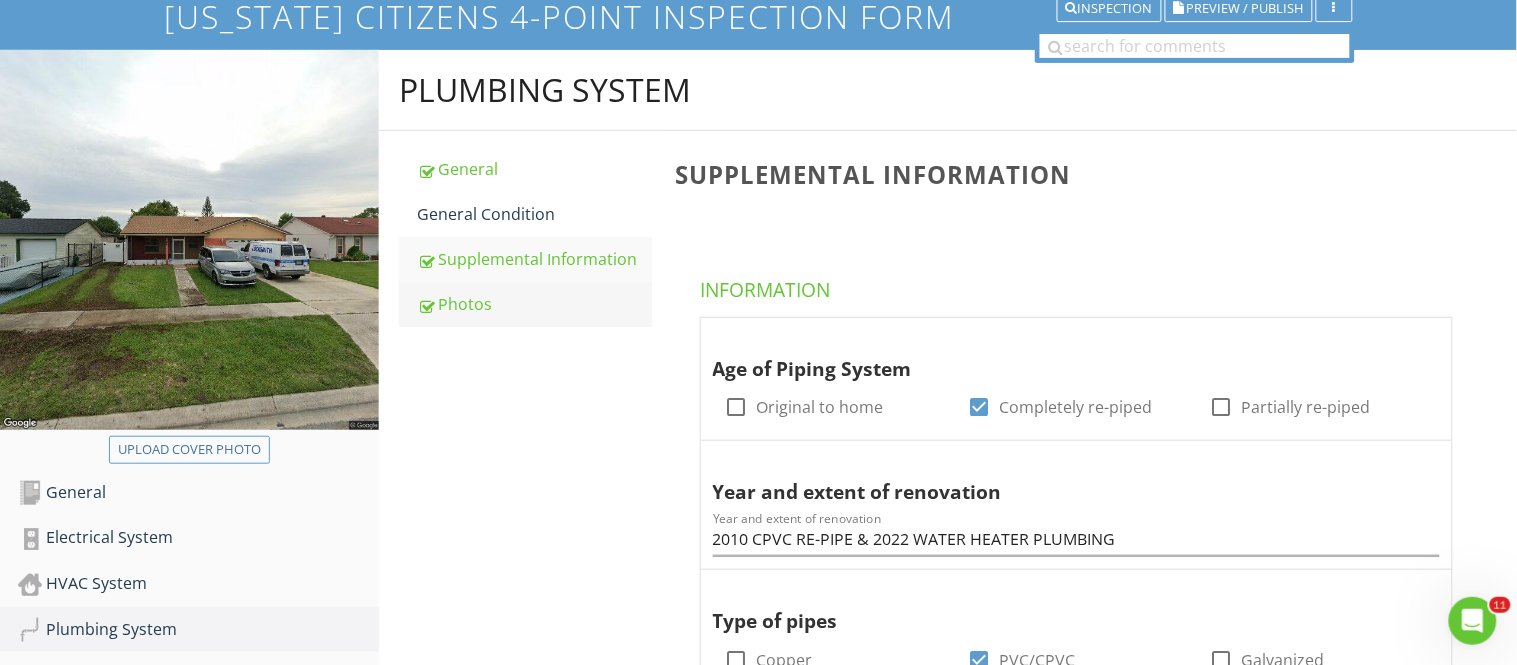 click on "Photos" at bounding box center (534, 304) 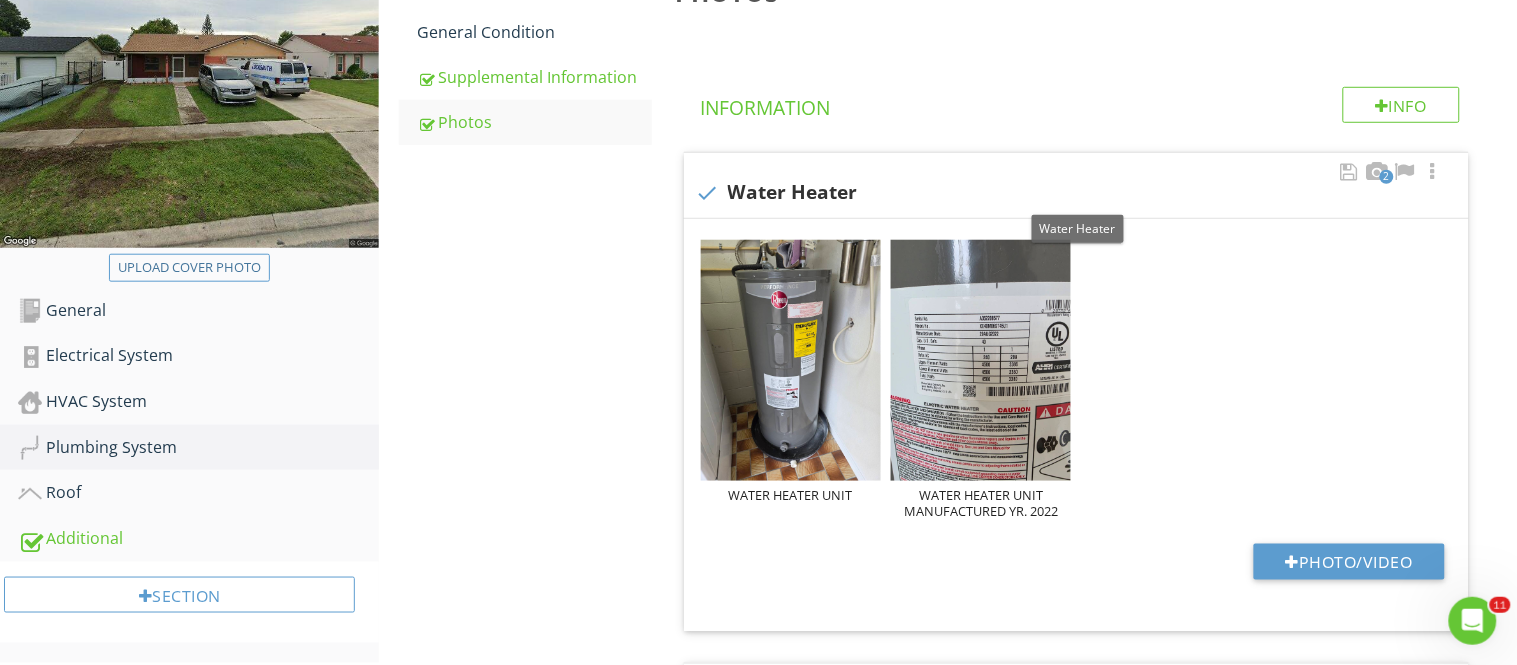 scroll, scrollTop: 334, scrollLeft: 0, axis: vertical 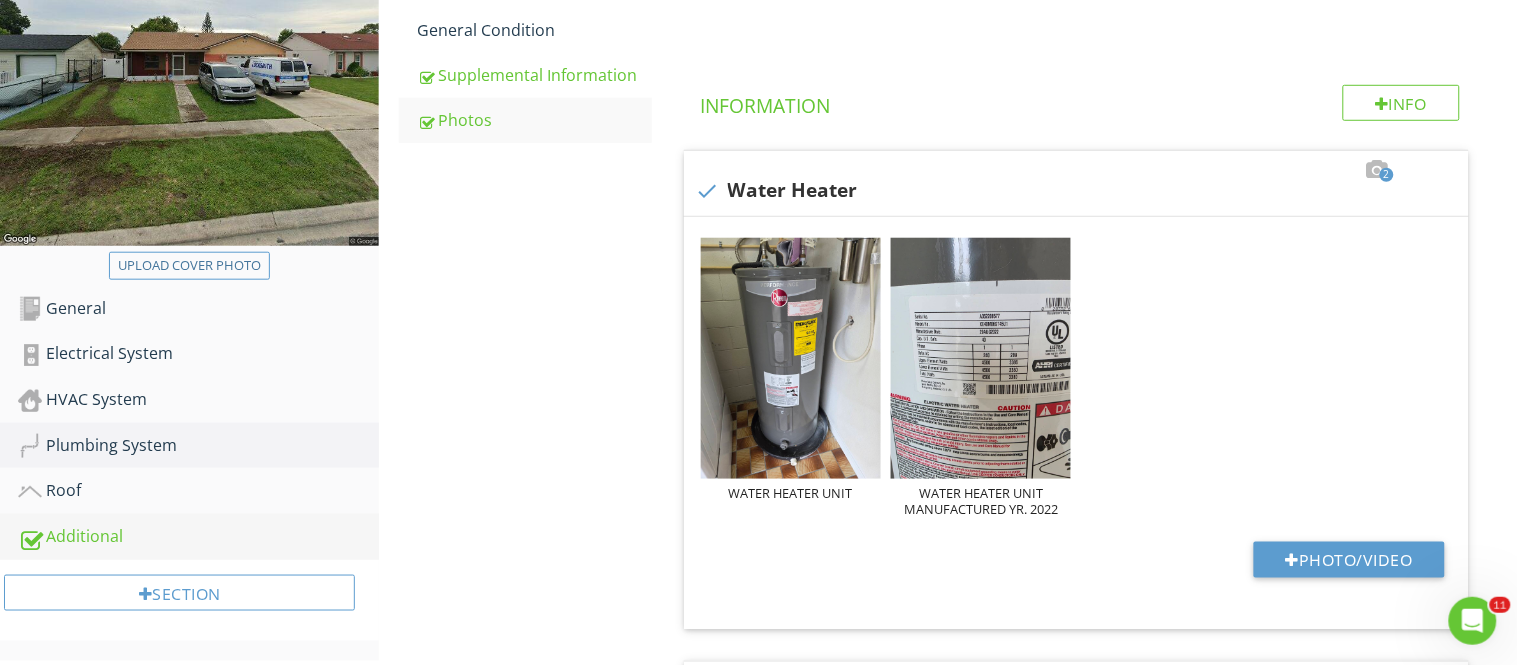 click on "Additional" at bounding box center (198, 537) 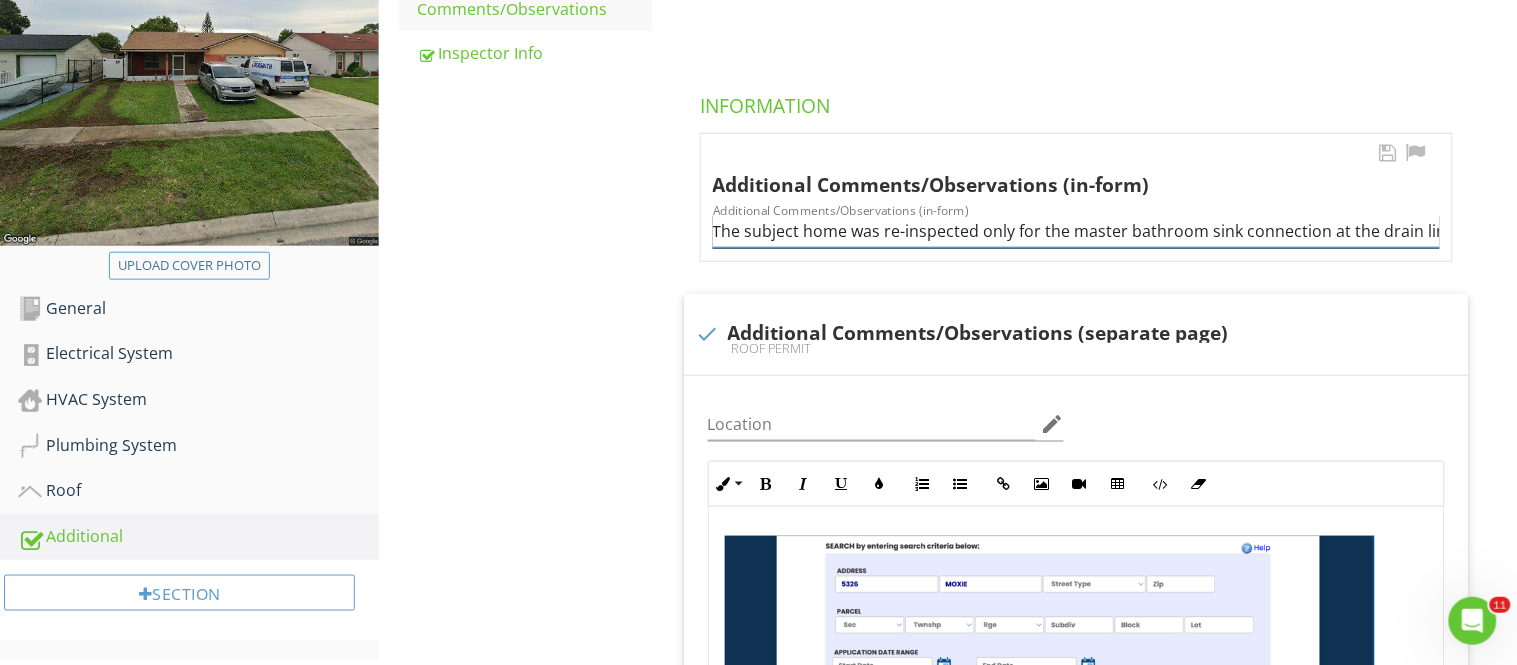 click on "The subject home was re-inspected only for the master bathroom sink connection at the drain line. The repairs made showed no visual signs of leak at the time of inspection. The plumbing section of this report has been marked satisfactory." at bounding box center [1076, 231] 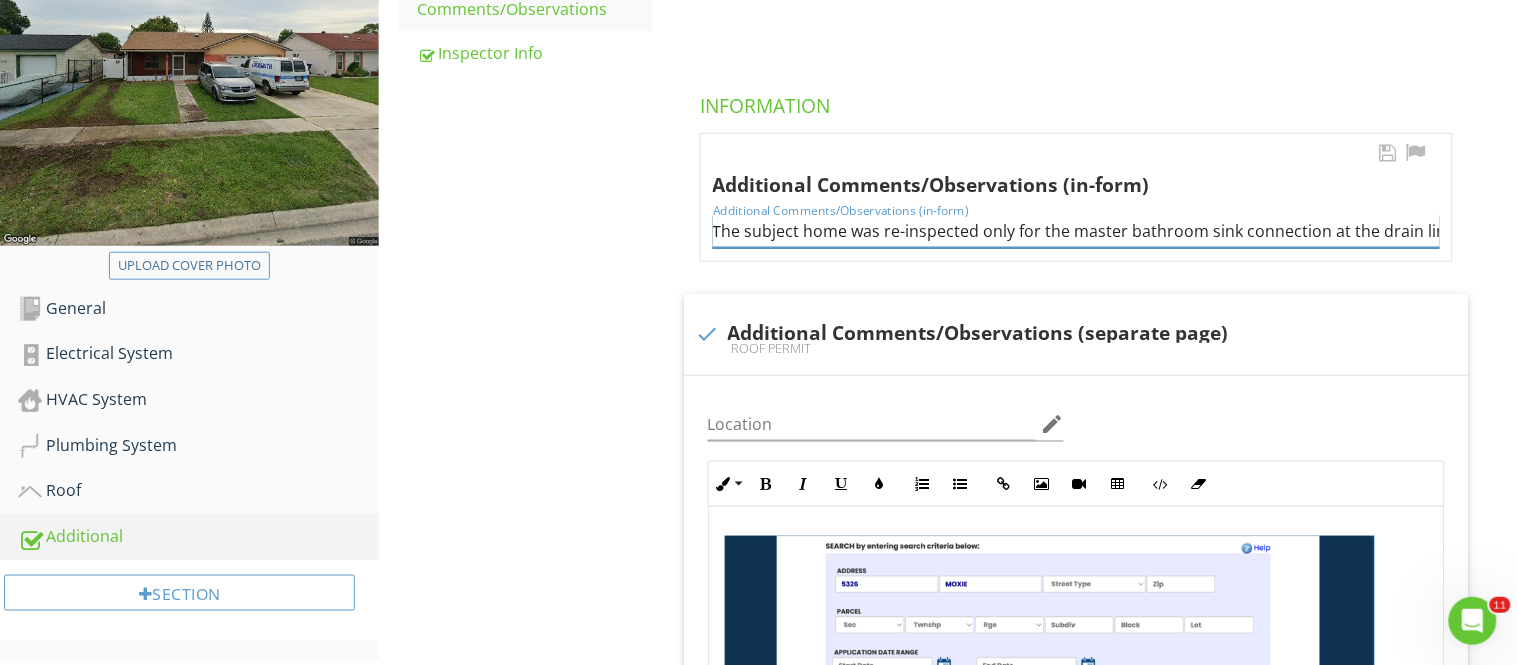 click on "The subject home was re-inspected only for the master bathroom sink connection at the drain line. The repairs made showed no visual signs of leak at the time of inspection. The plumbing section of this report has been marked satisfactory." at bounding box center (1076, 231) 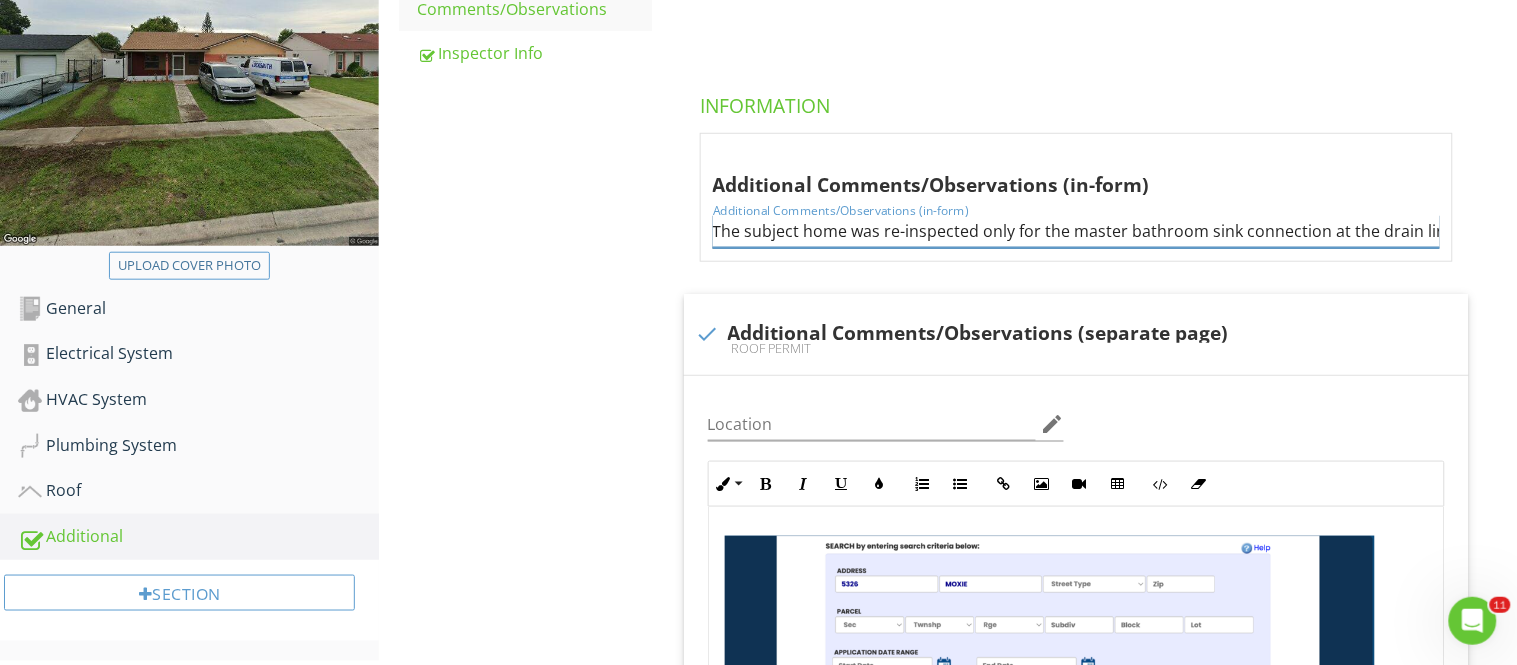 scroll, scrollTop: 0, scrollLeft: 1057, axis: horizontal 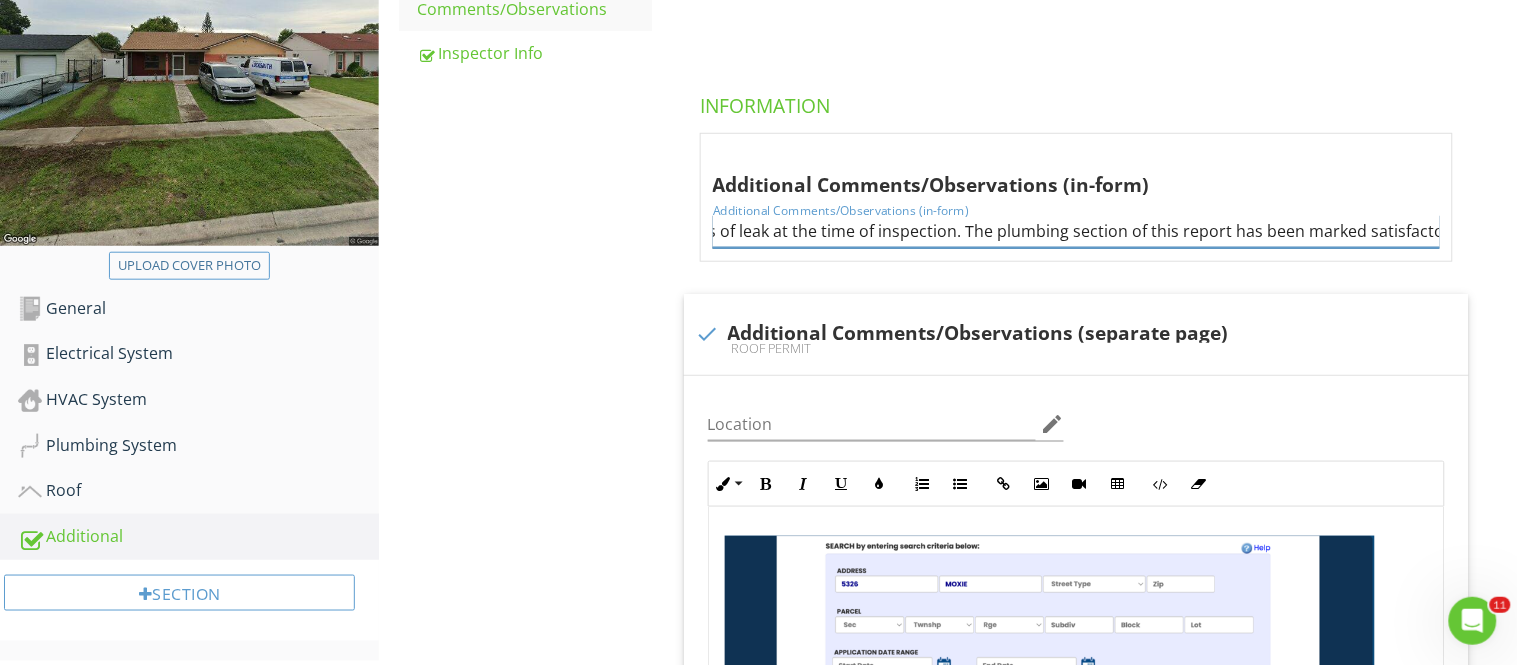 drag, startPoint x: 715, startPoint y: 232, endPoint x: 1516, endPoint y: 222, distance: 801.06244 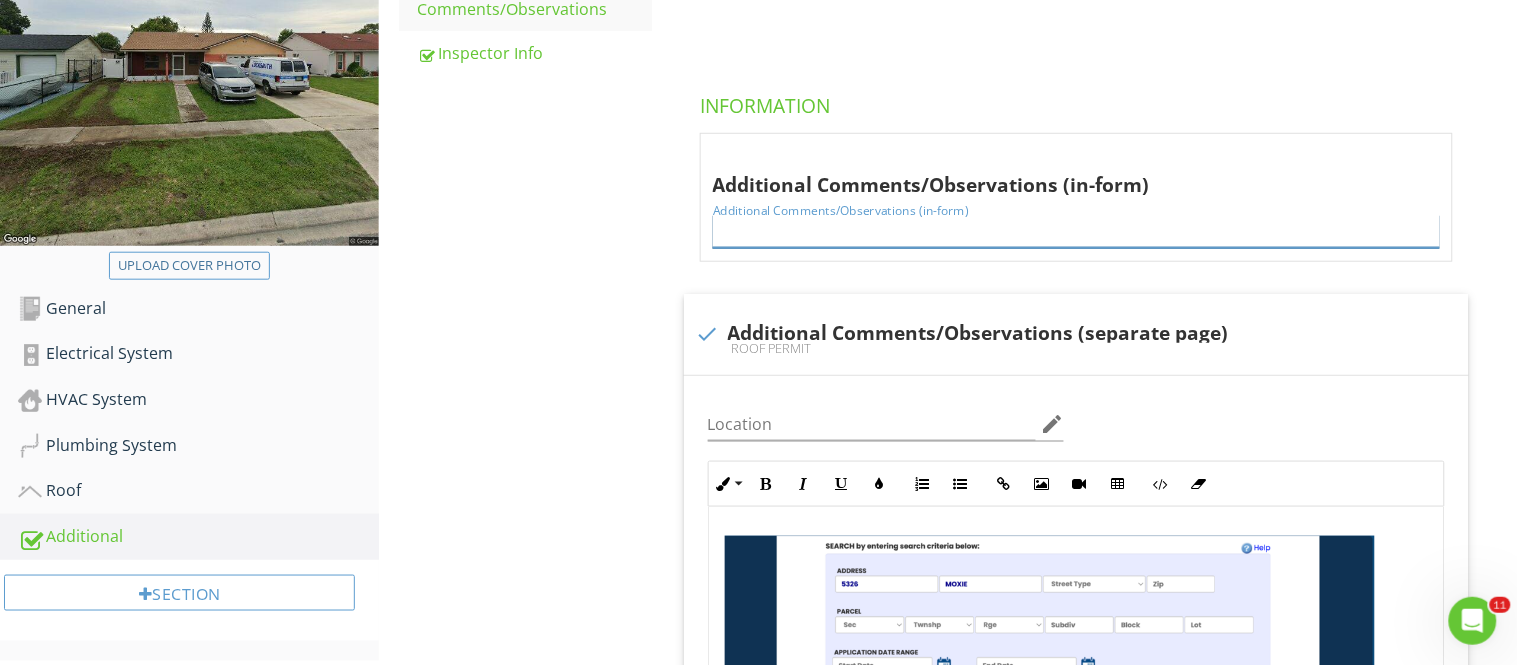 scroll, scrollTop: 0, scrollLeft: 0, axis: both 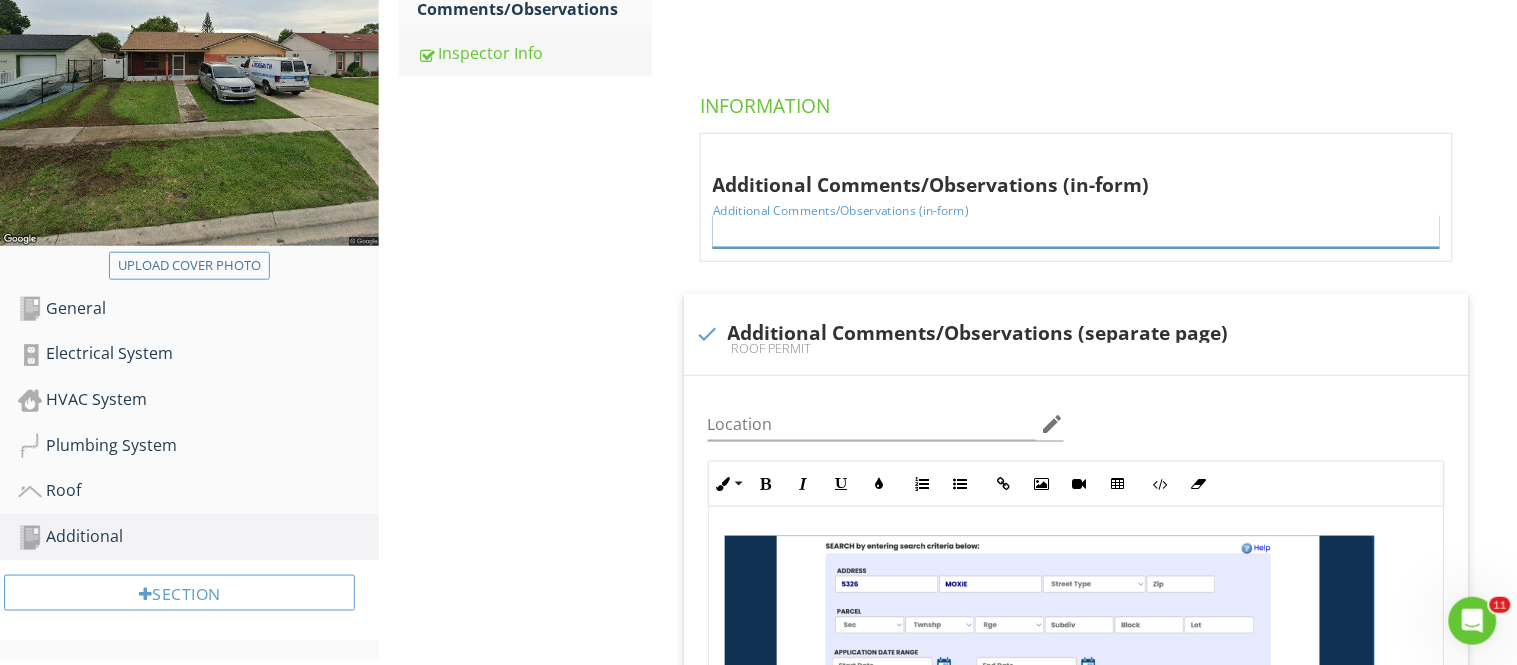 type 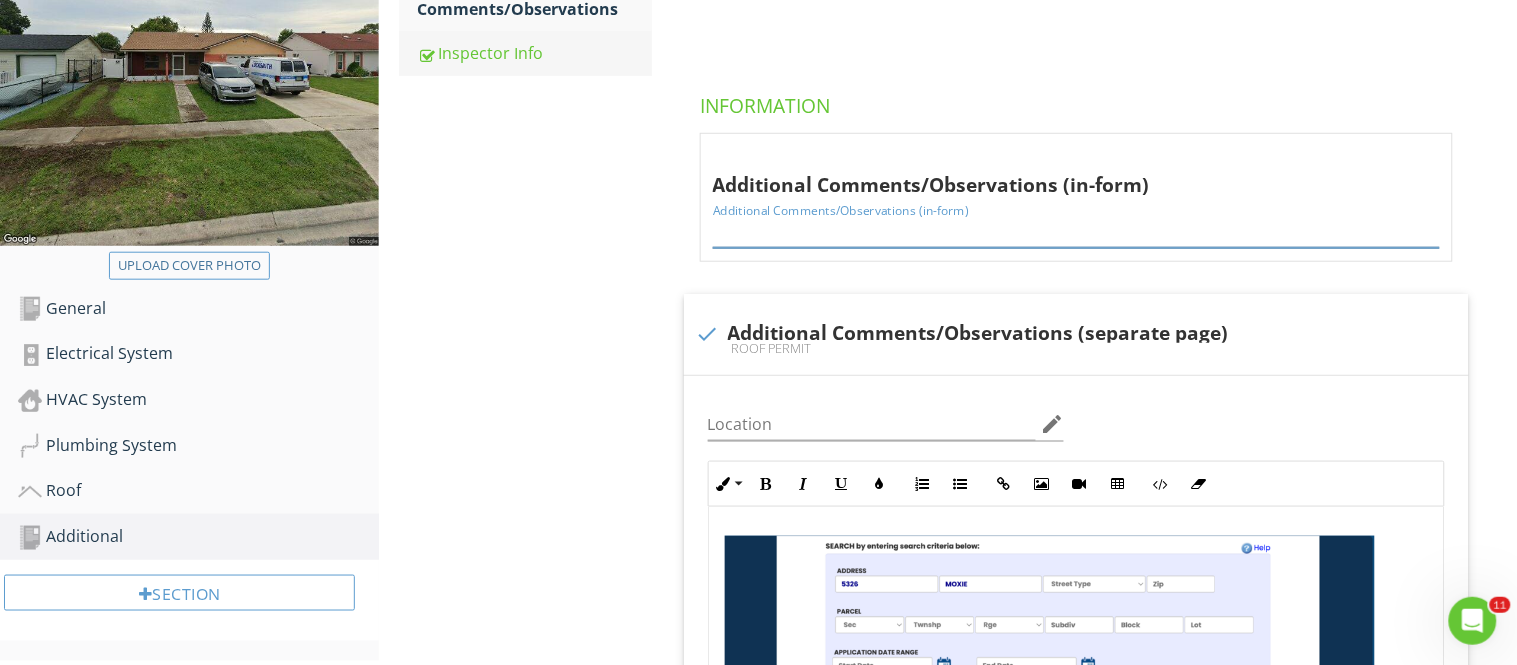 click on "Inspector Info" at bounding box center (534, 53) 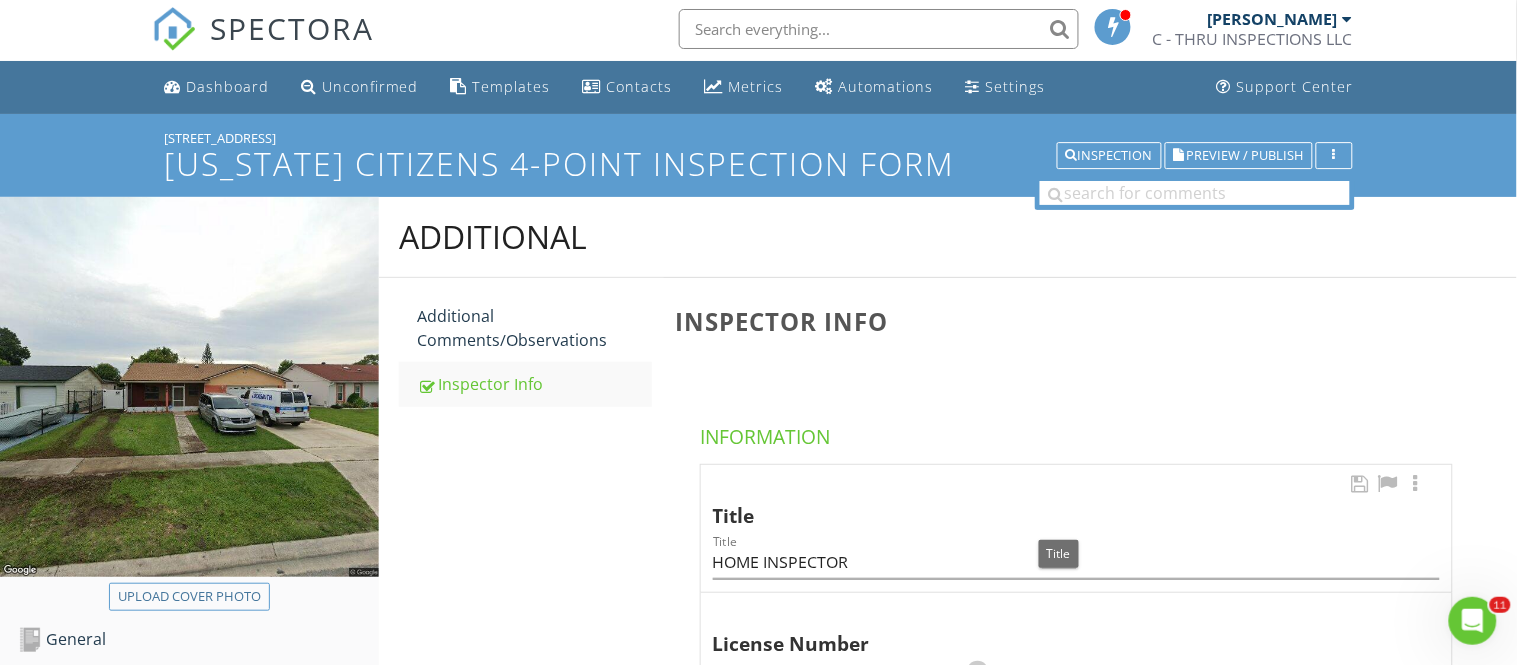 scroll, scrollTop: 0, scrollLeft: 0, axis: both 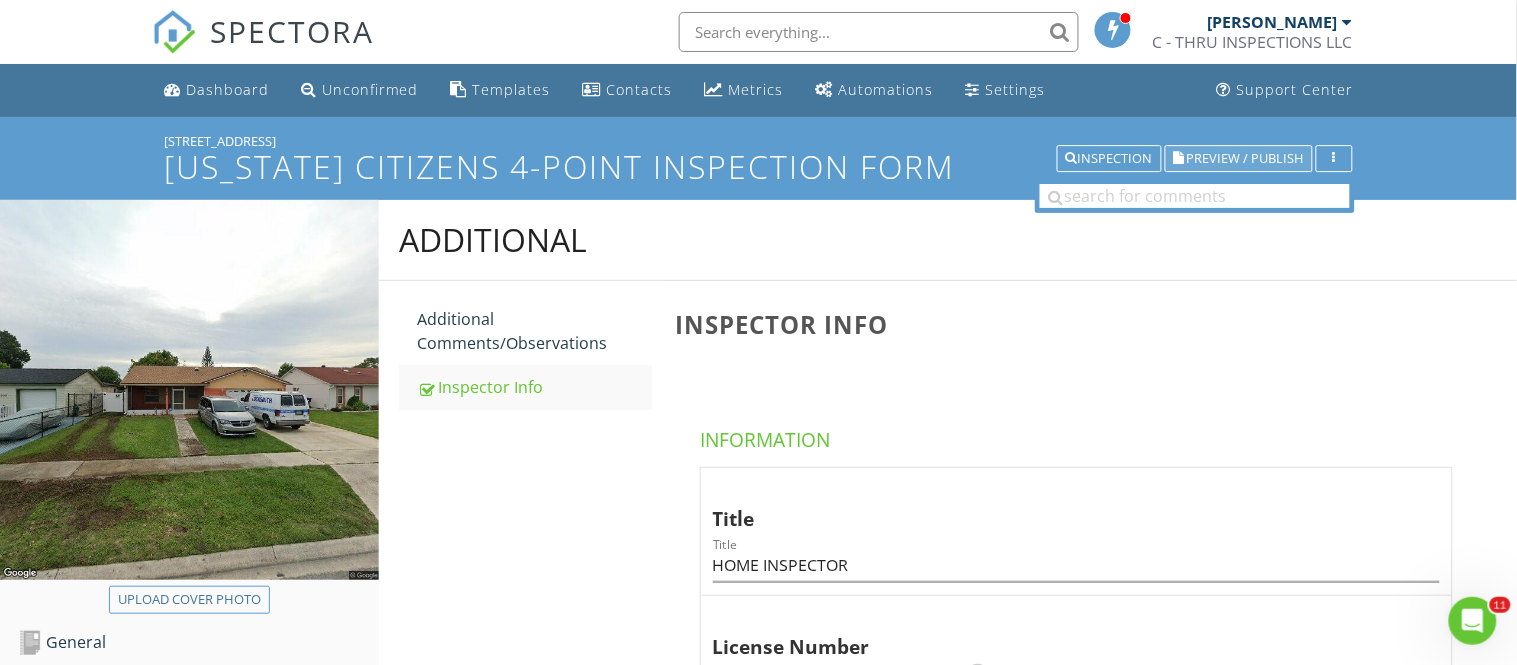 click on "Preview / Publish" at bounding box center (1245, 158) 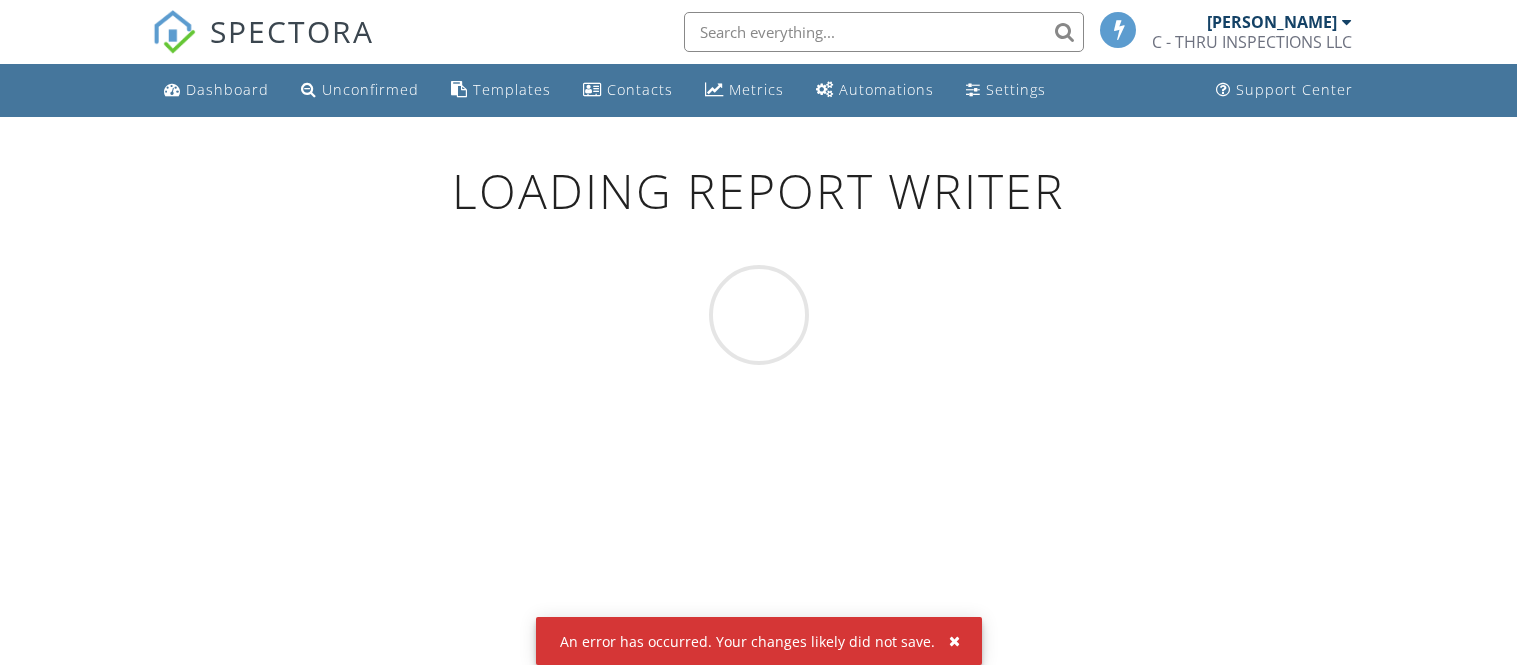scroll, scrollTop: 0, scrollLeft: 0, axis: both 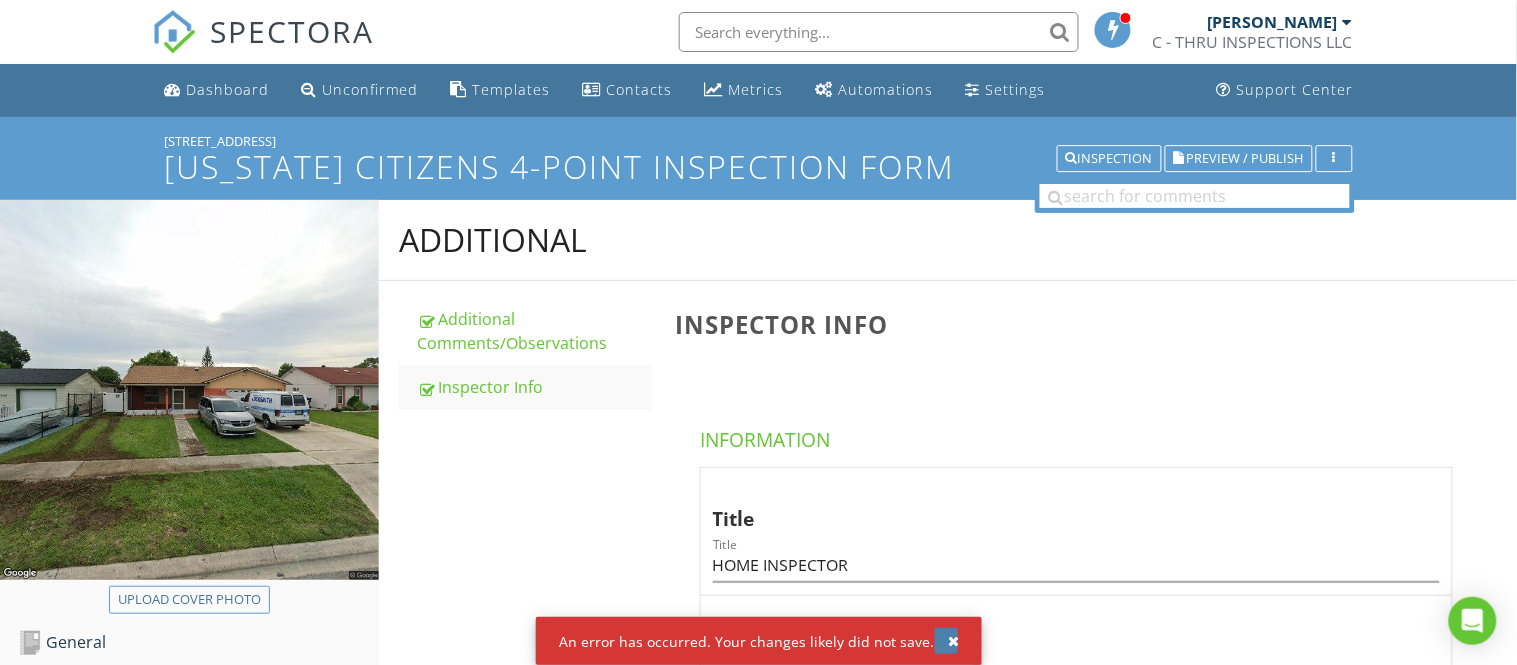 click at bounding box center (954, 641) 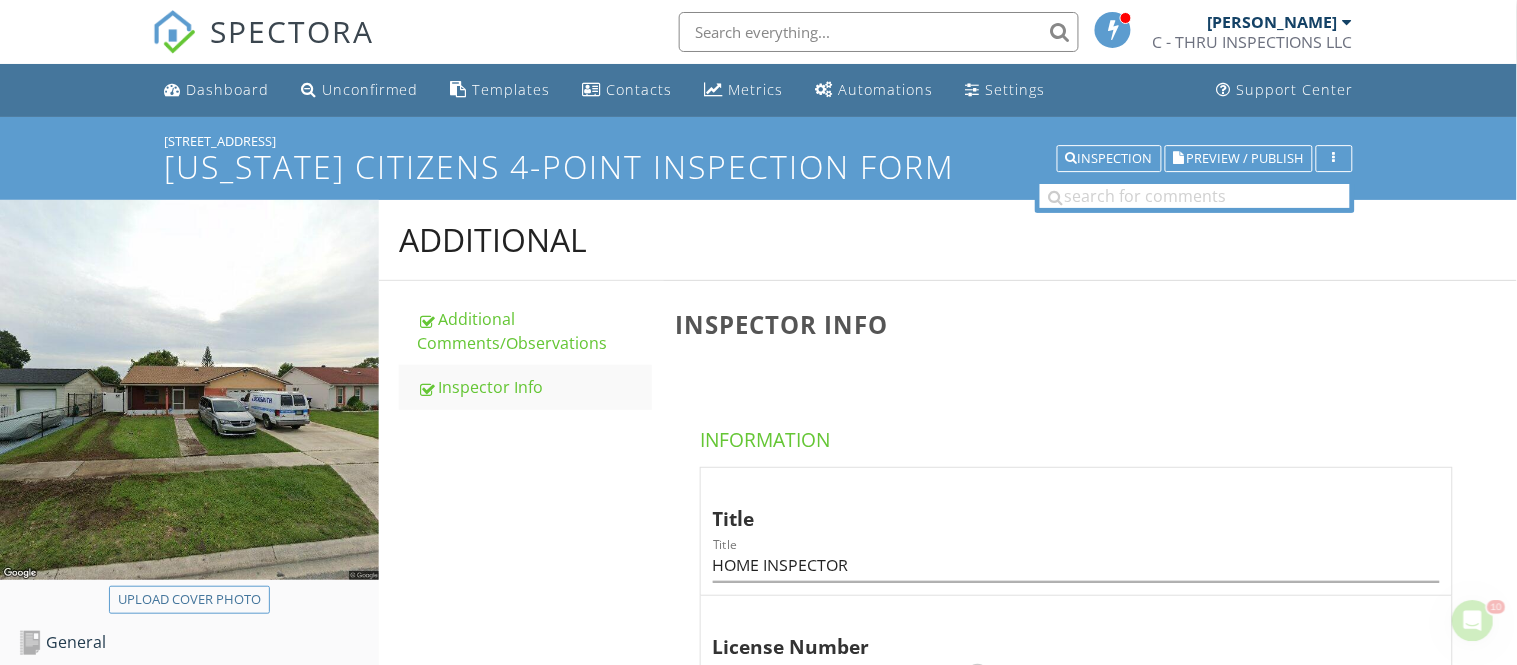 scroll, scrollTop: 0, scrollLeft: 0, axis: both 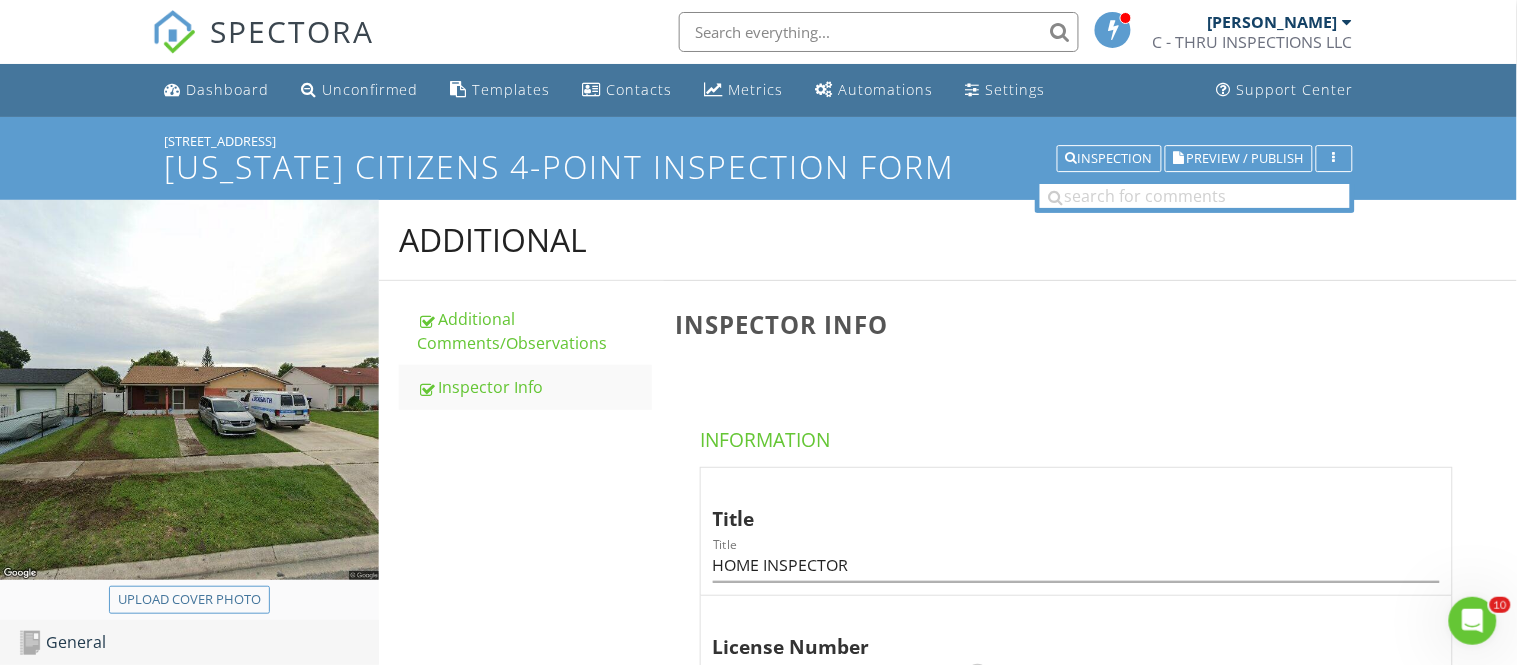 click on "General" at bounding box center [198, 643] 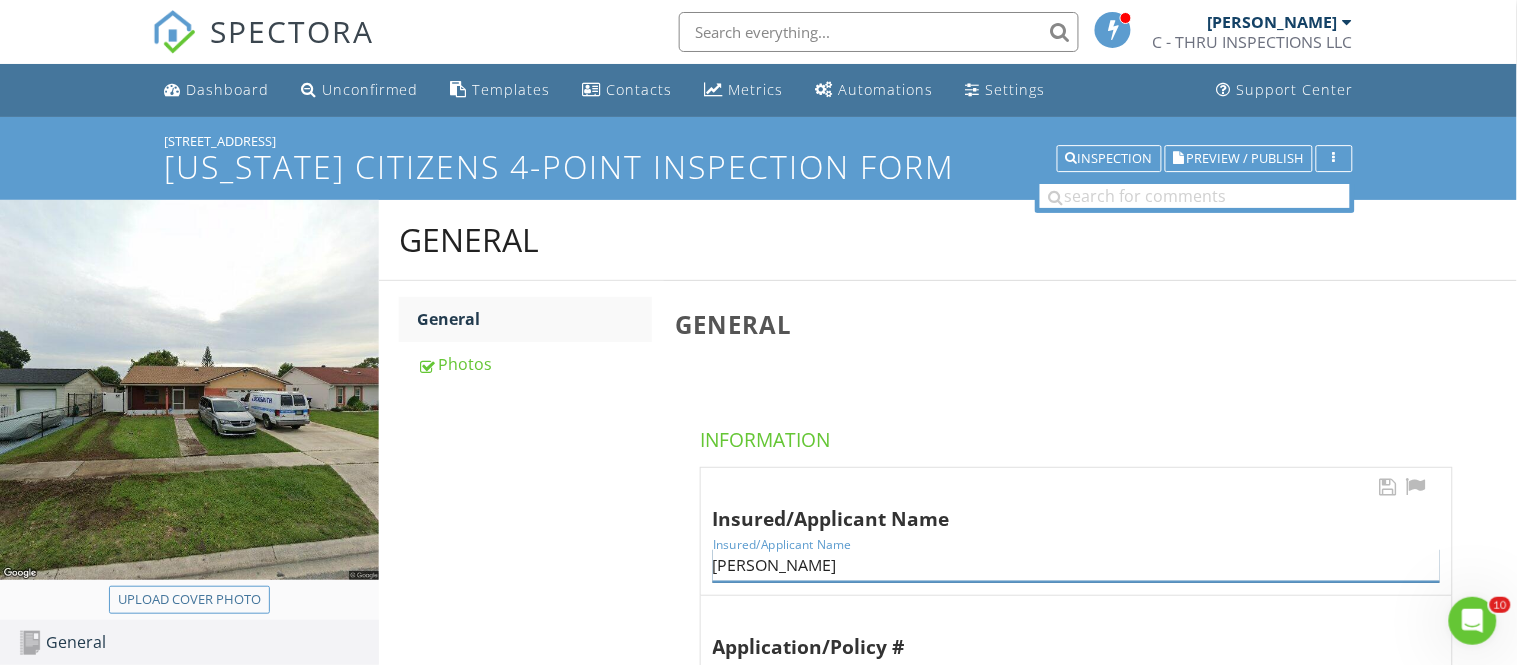 drag, startPoint x: 895, startPoint y: 564, endPoint x: 715, endPoint y: 563, distance: 180.00278 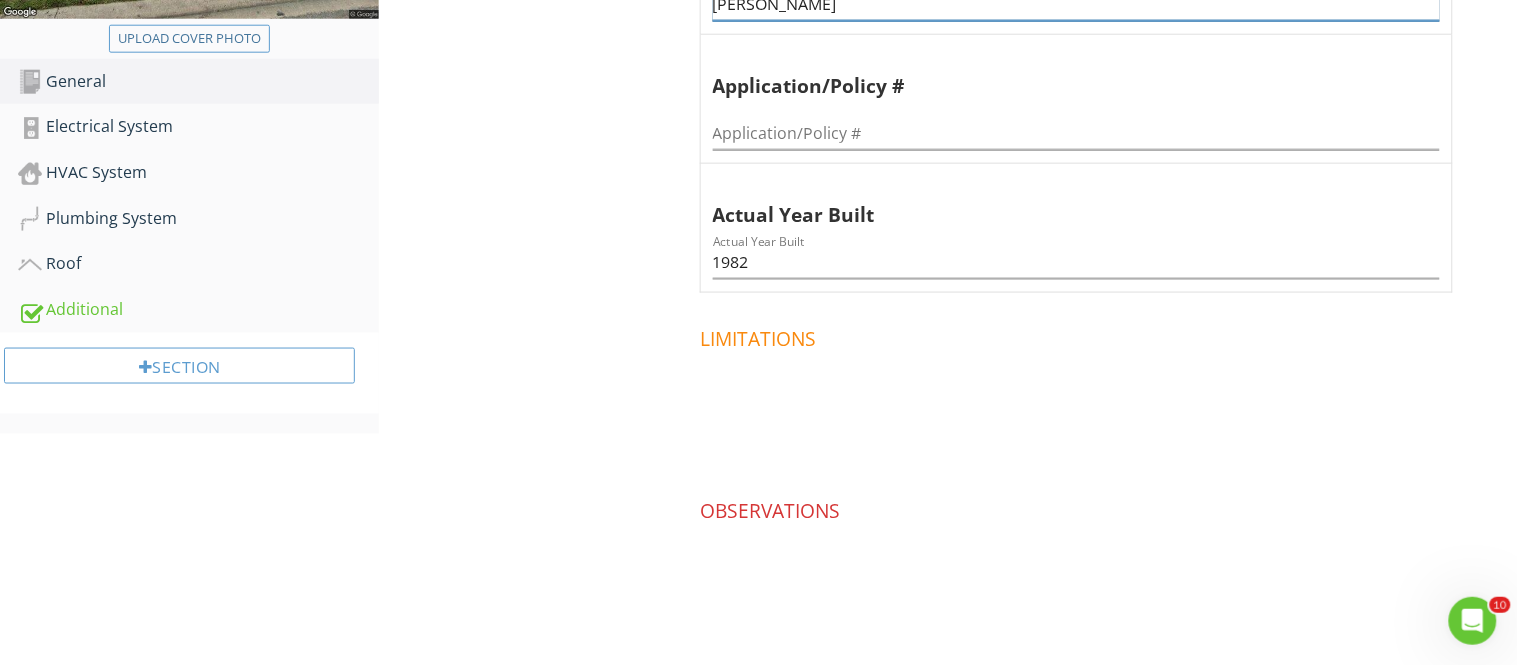 scroll, scrollTop: 560, scrollLeft: 0, axis: vertical 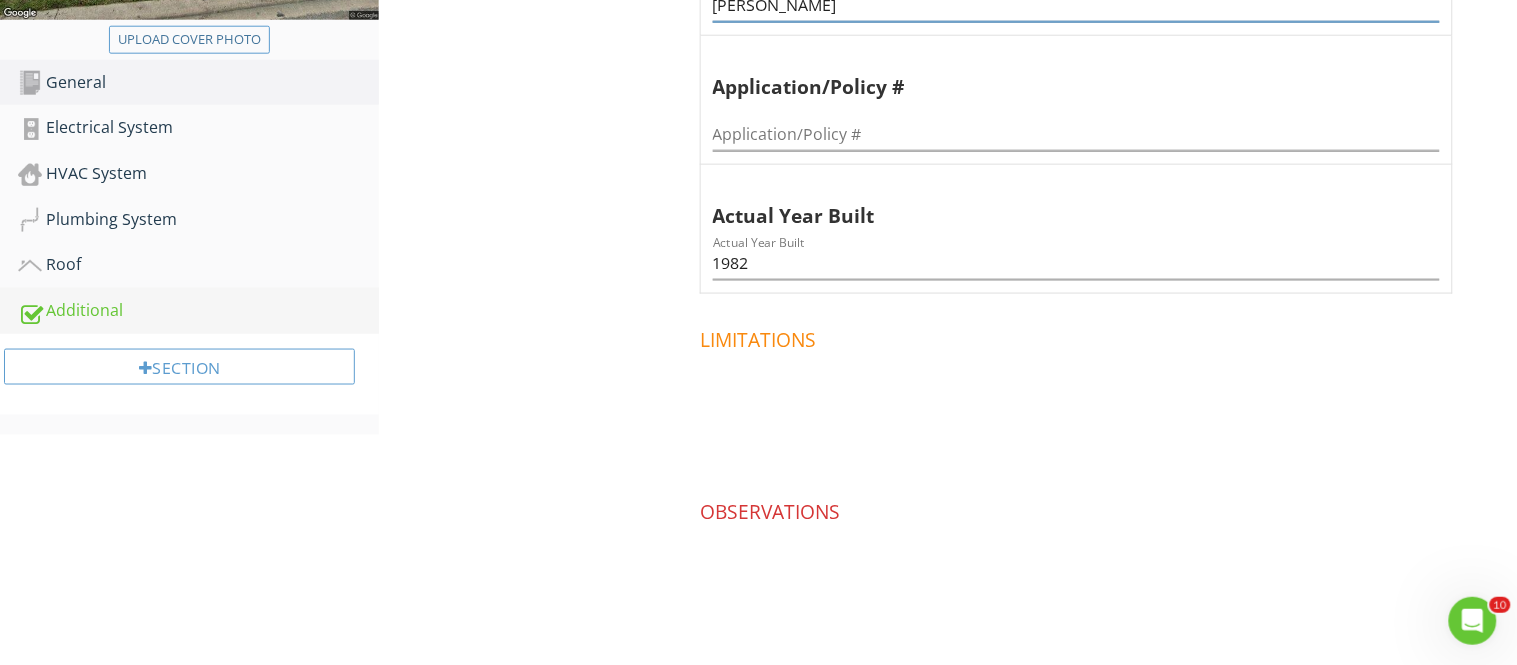click on "Additional" at bounding box center (198, 311) 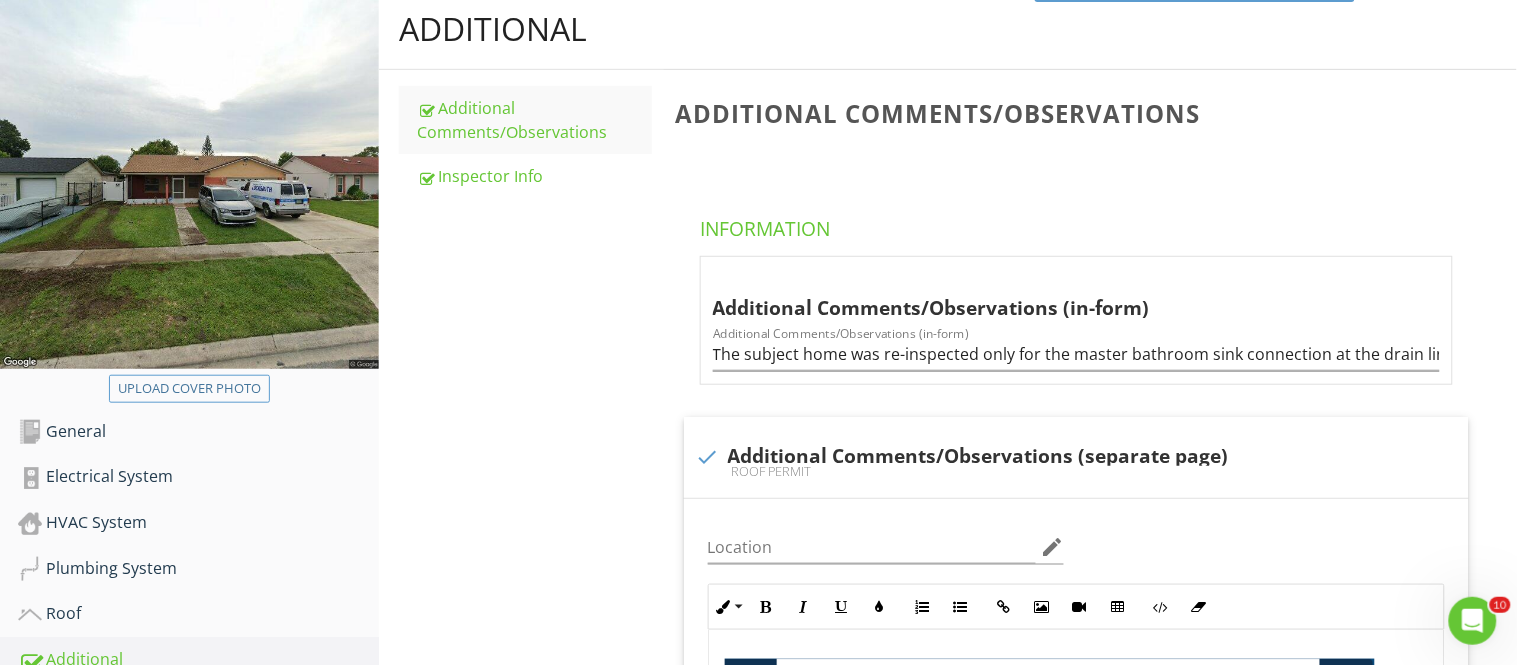 scroll, scrollTop: 198, scrollLeft: 0, axis: vertical 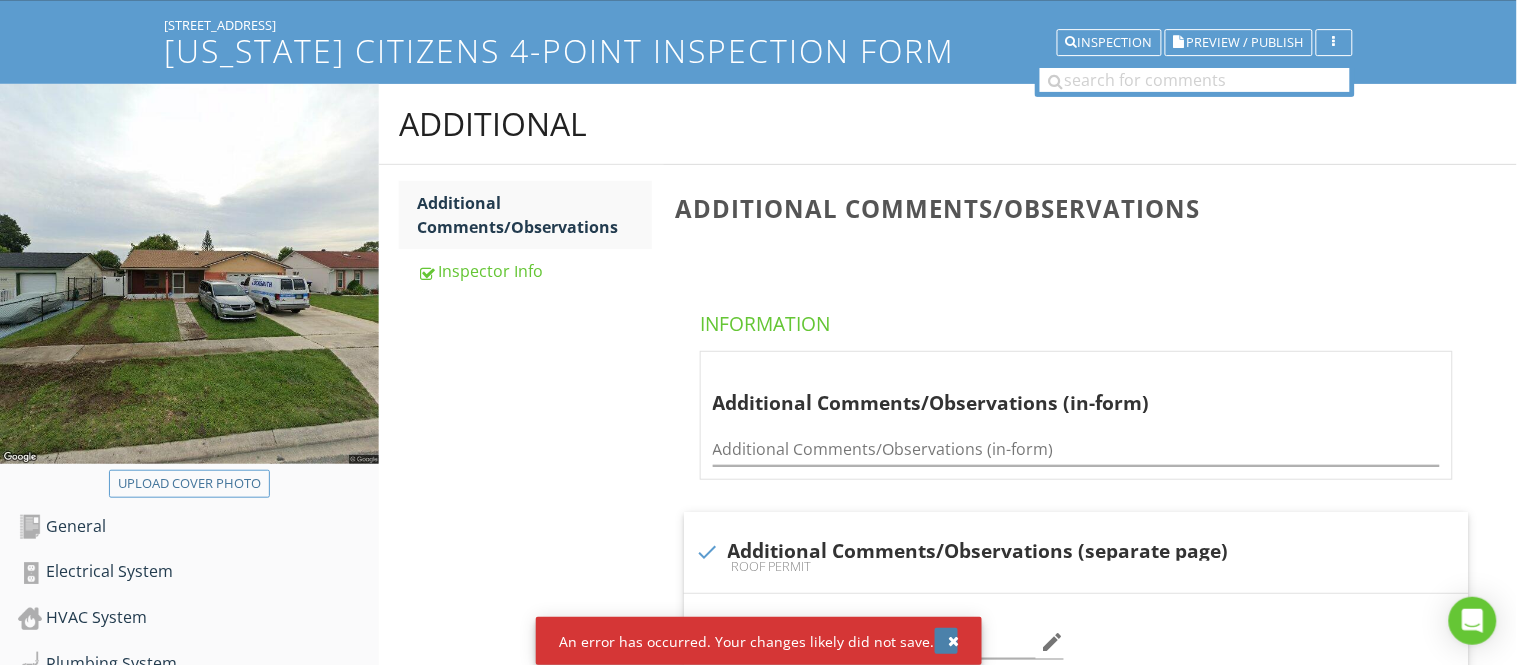click at bounding box center [954, 641] 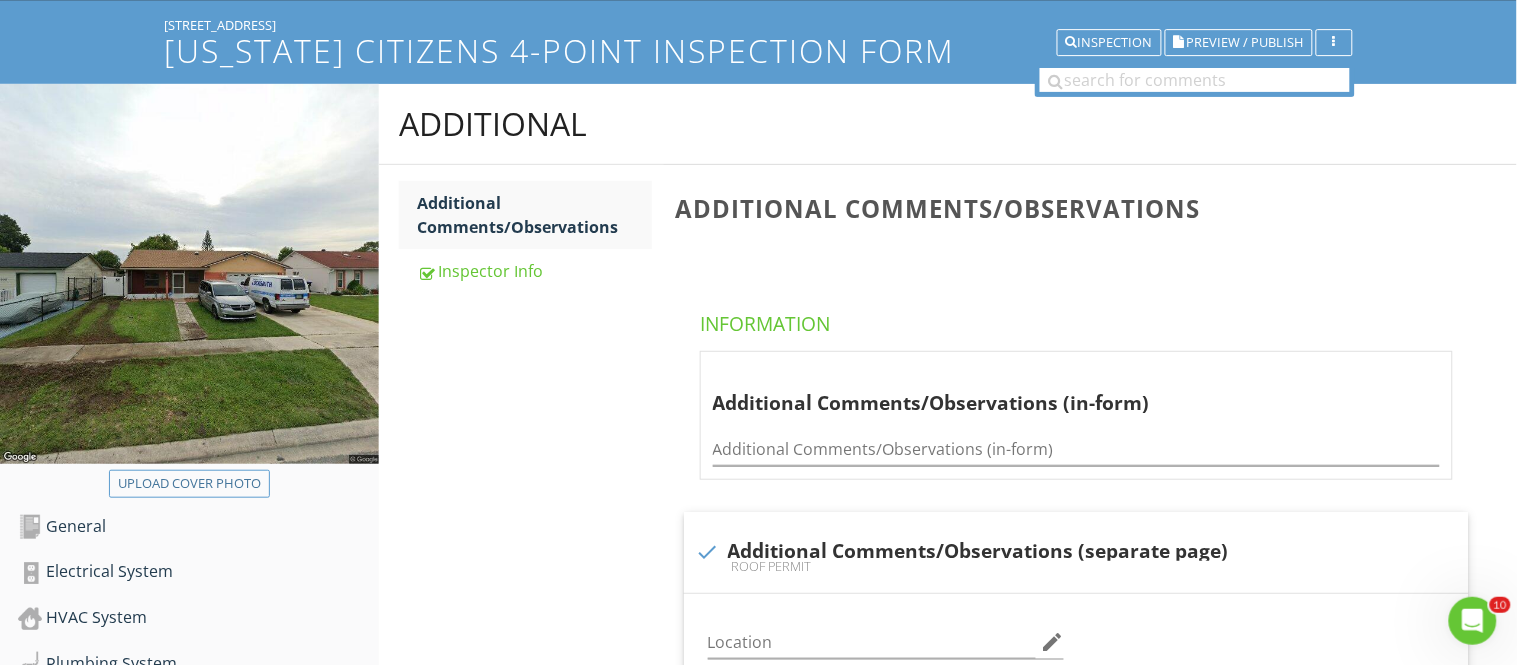 scroll, scrollTop: 0, scrollLeft: 0, axis: both 